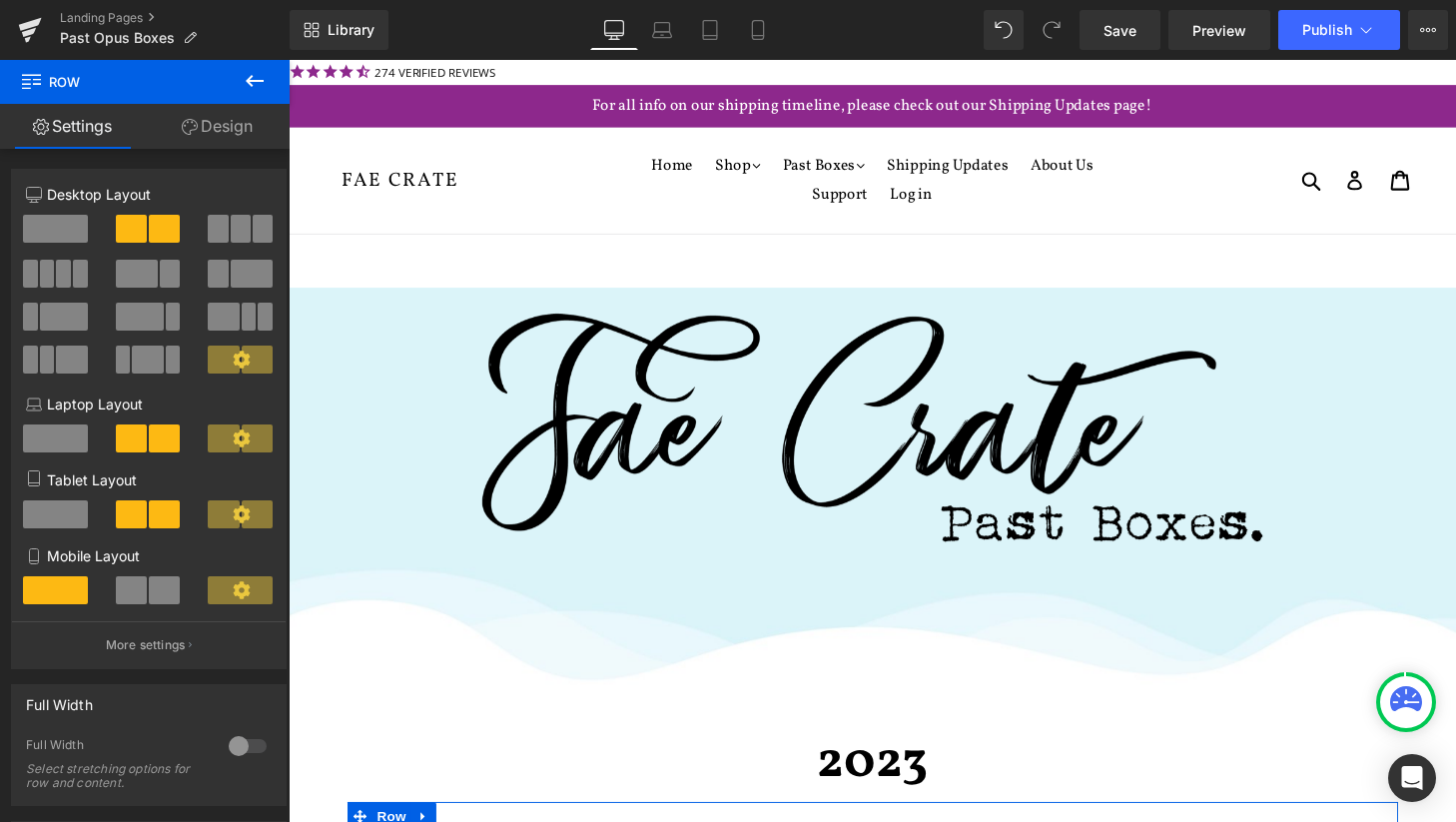 scroll, scrollTop: 535, scrollLeft: 0, axis: vertical 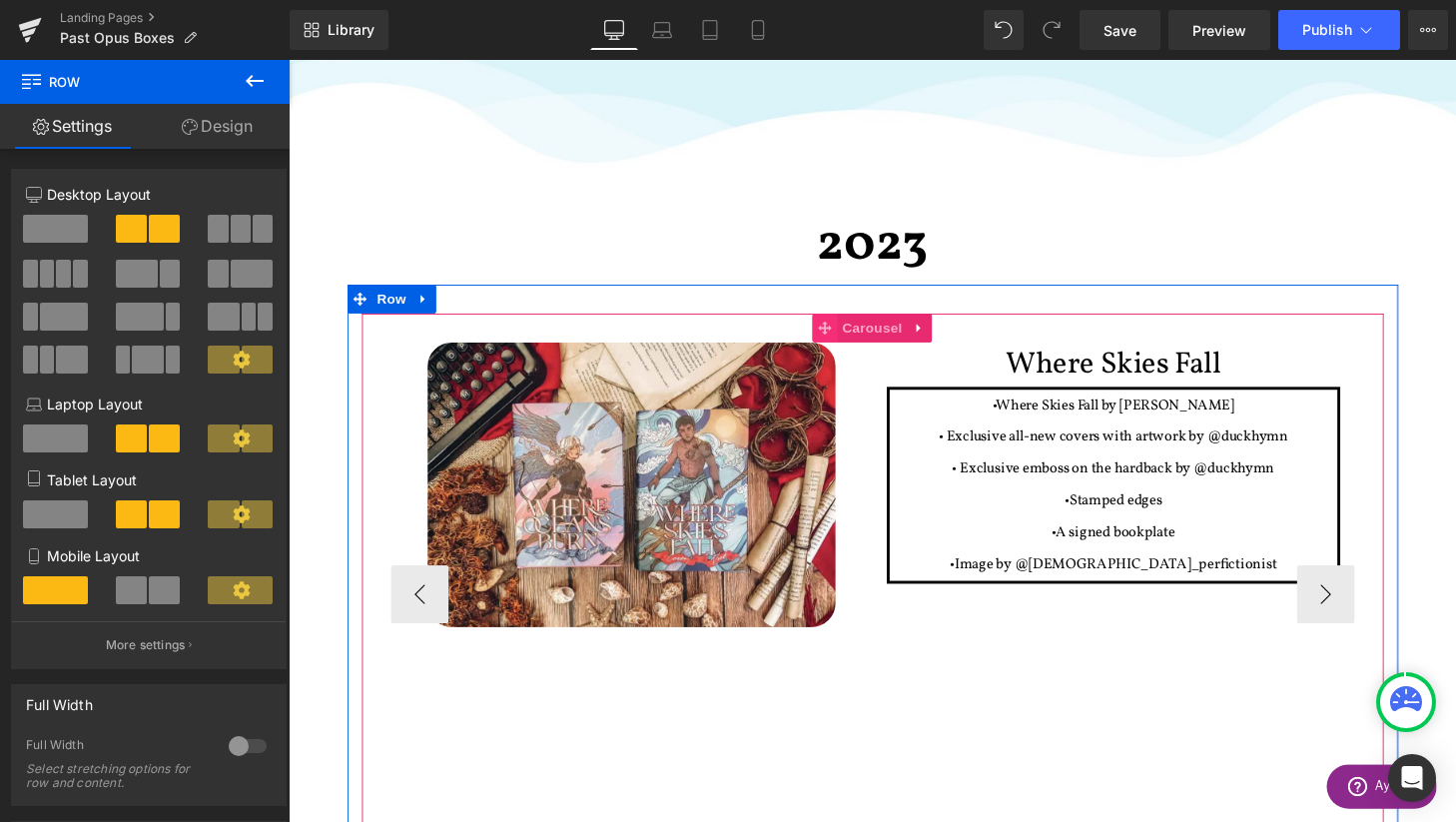 click 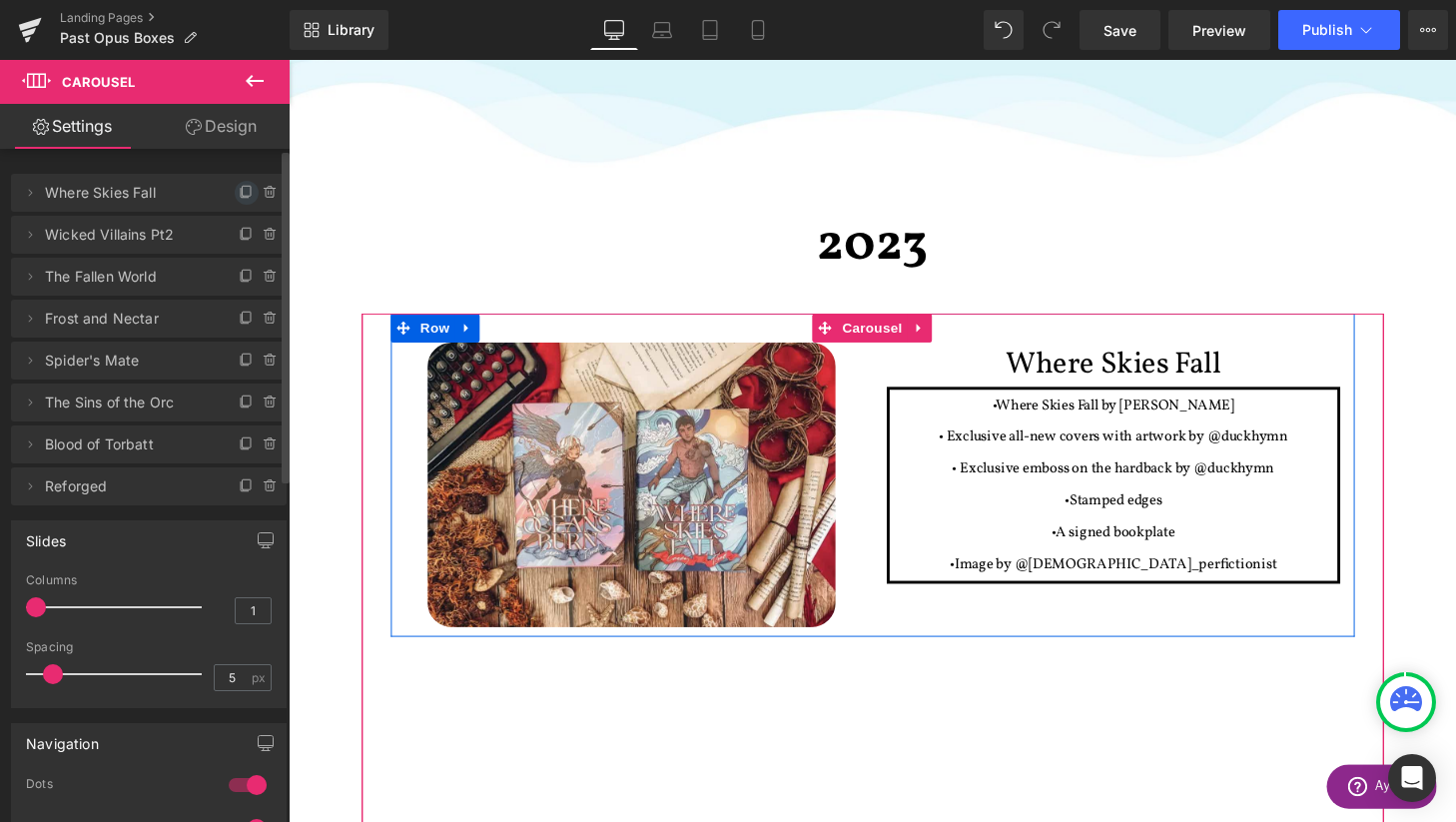 click 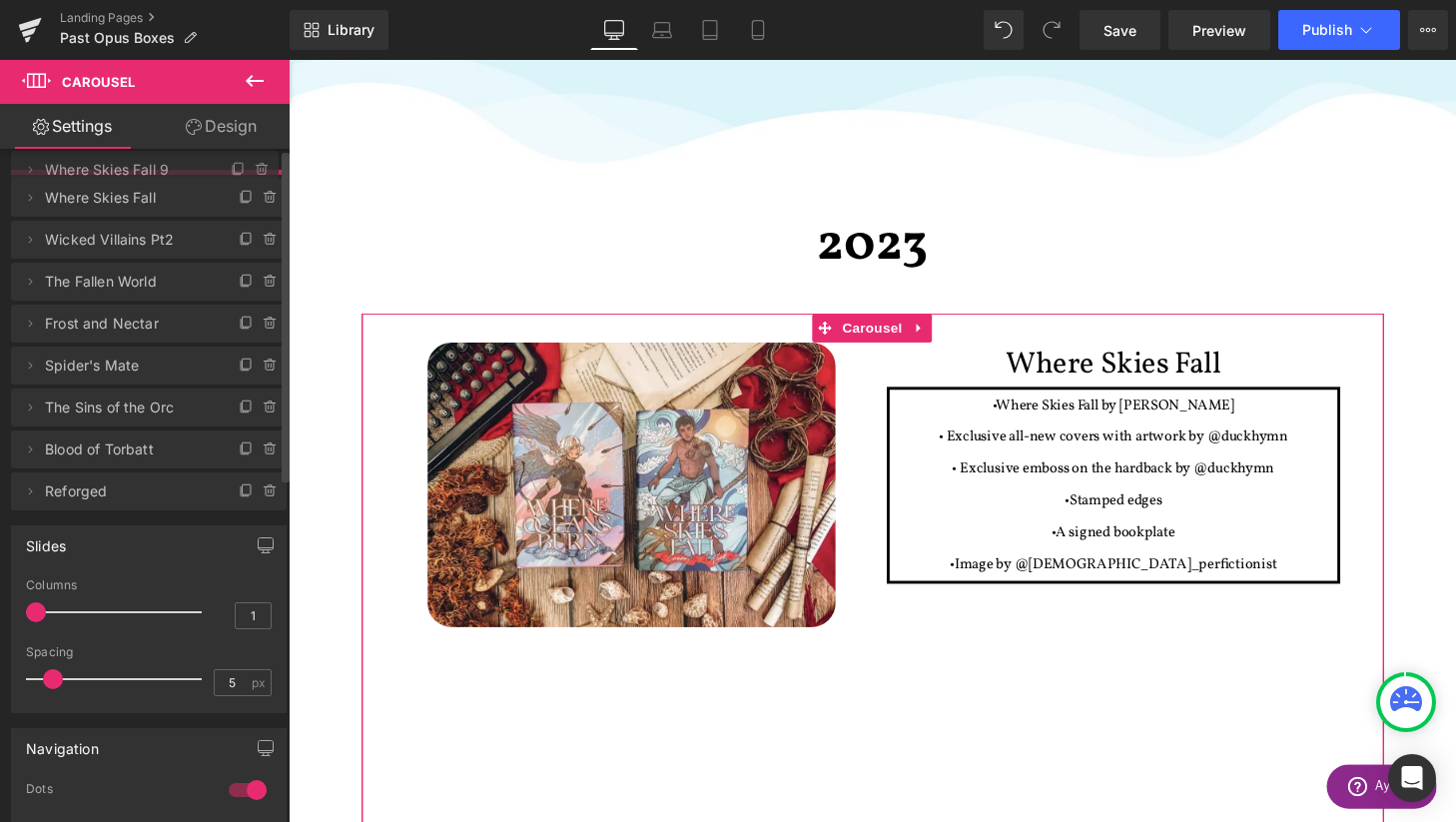 drag, startPoint x: 188, startPoint y: 240, endPoint x: 193, endPoint y: 175, distance: 65.192024 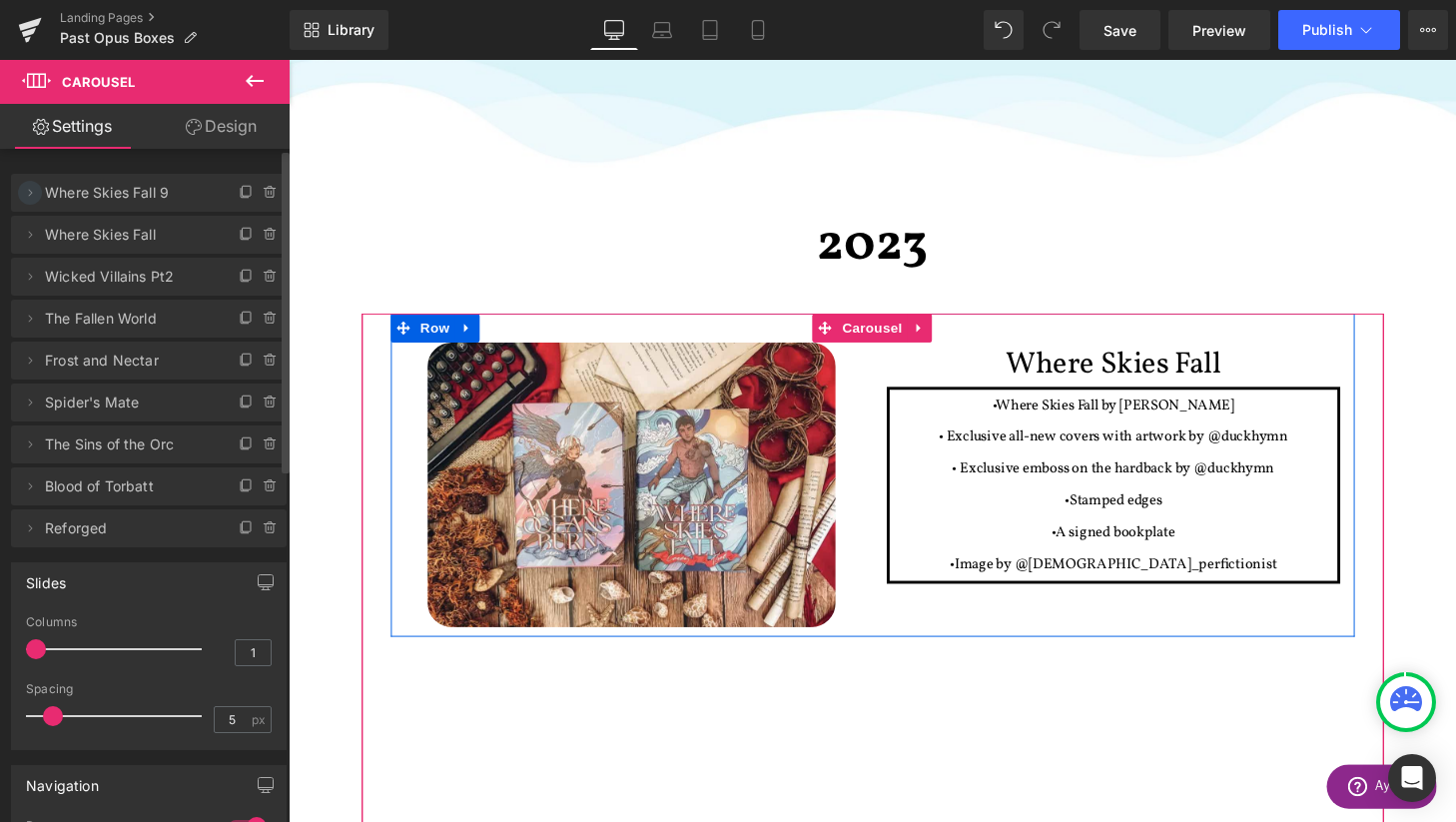click 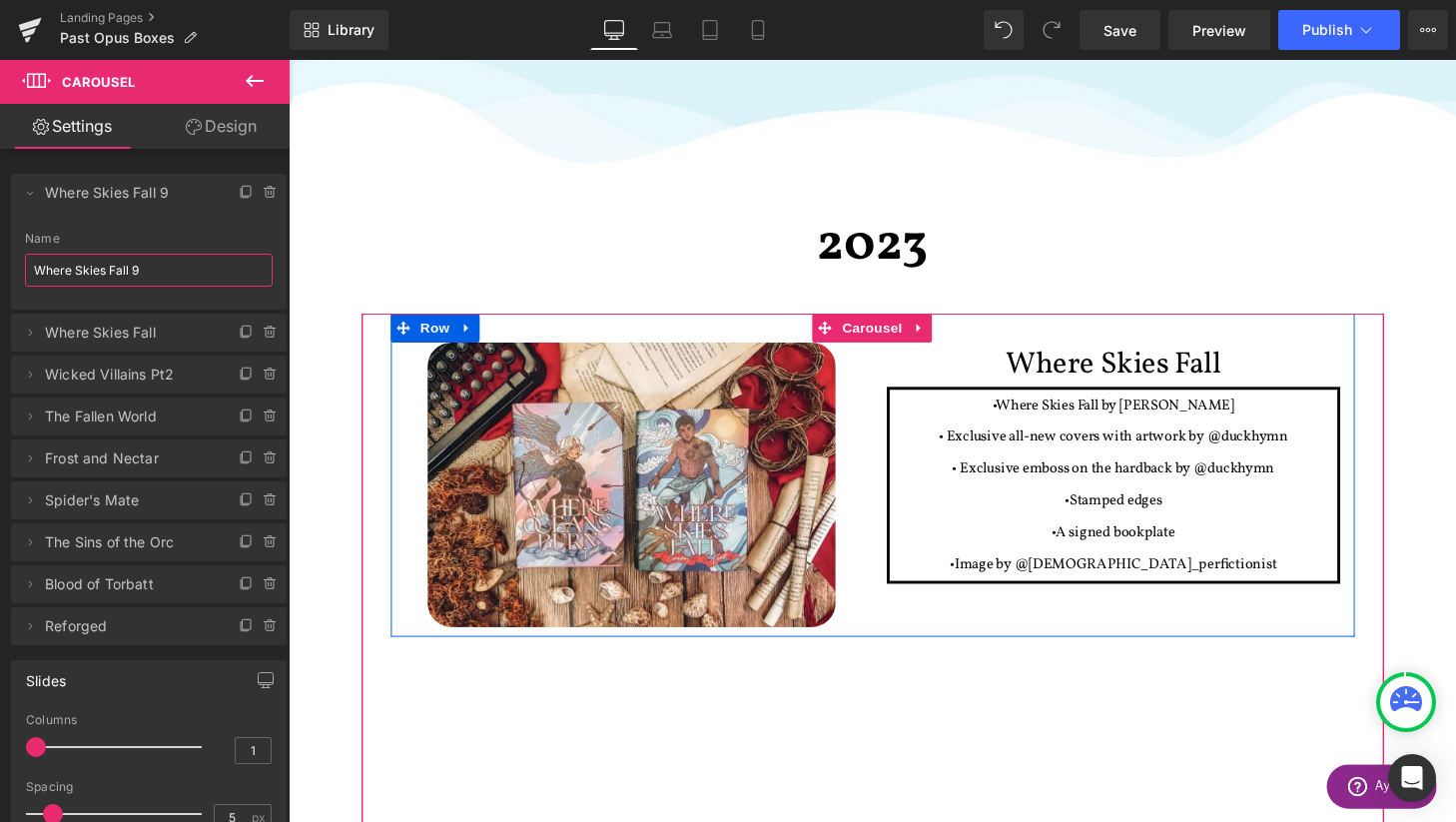 drag, startPoint x: 153, startPoint y: 267, endPoint x: -6, endPoint y: 267, distance: 159 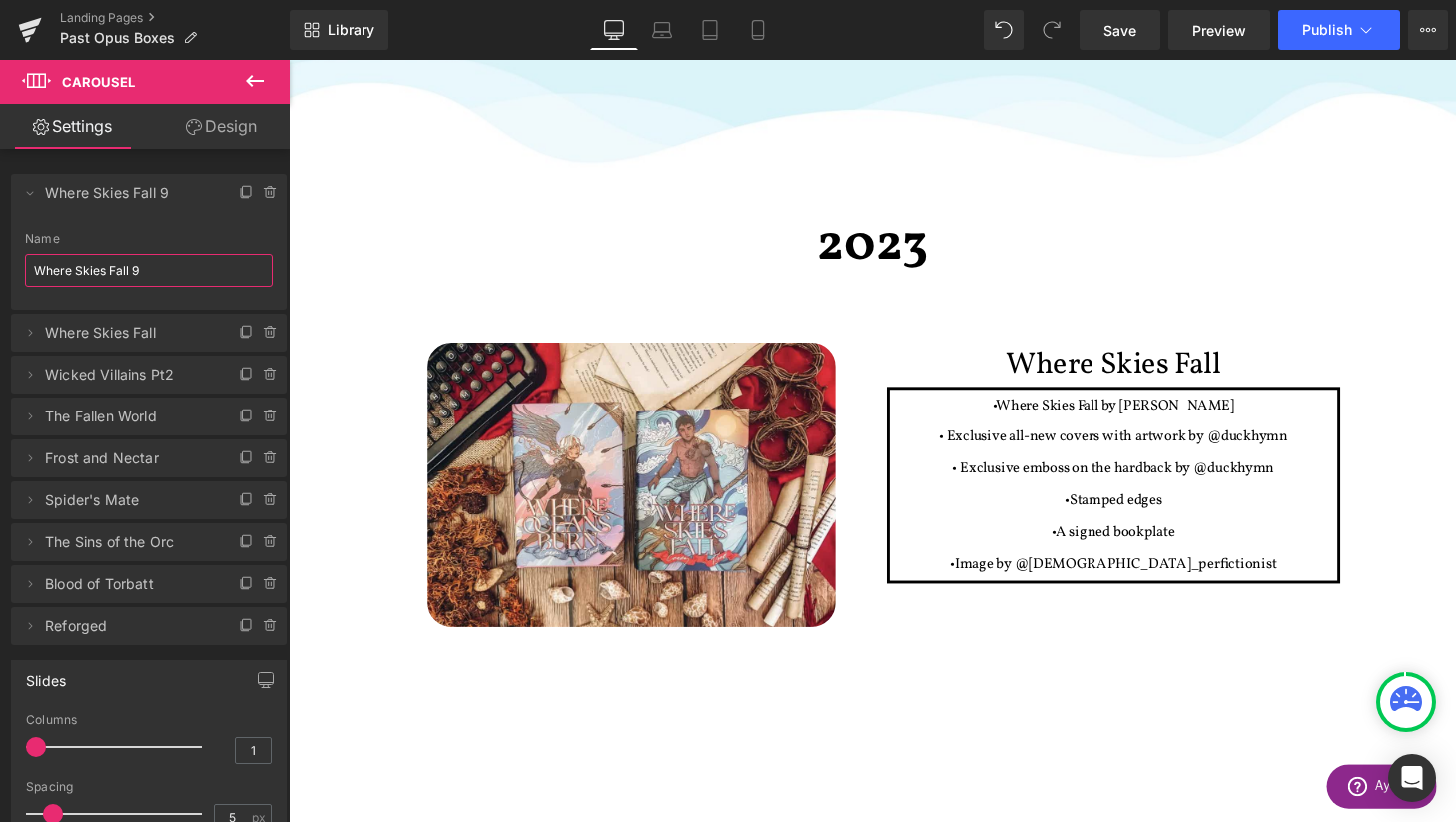 paste on "Court Legacy" 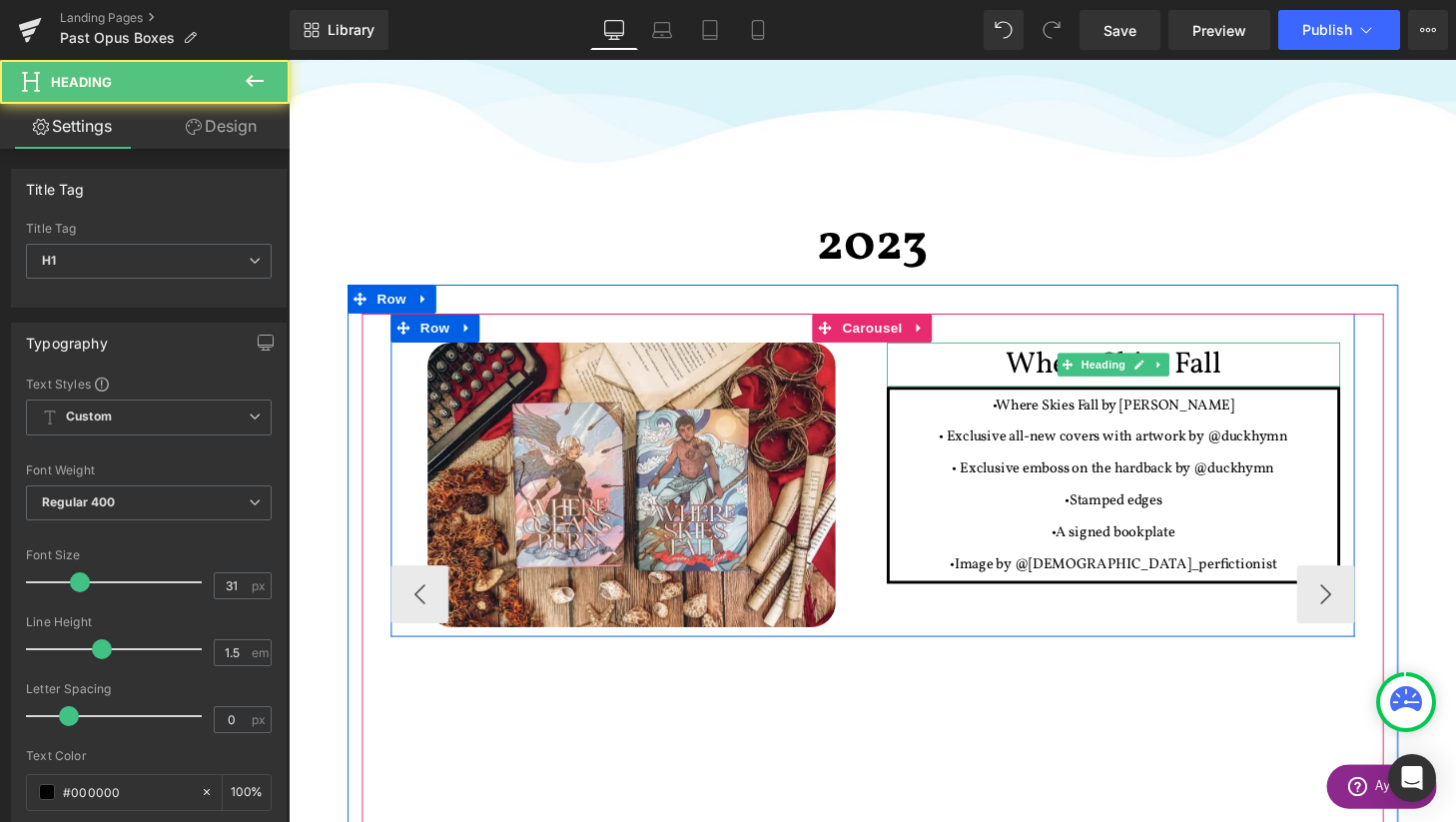 click on "Where Skies Fall" at bounding box center (1142, 376) 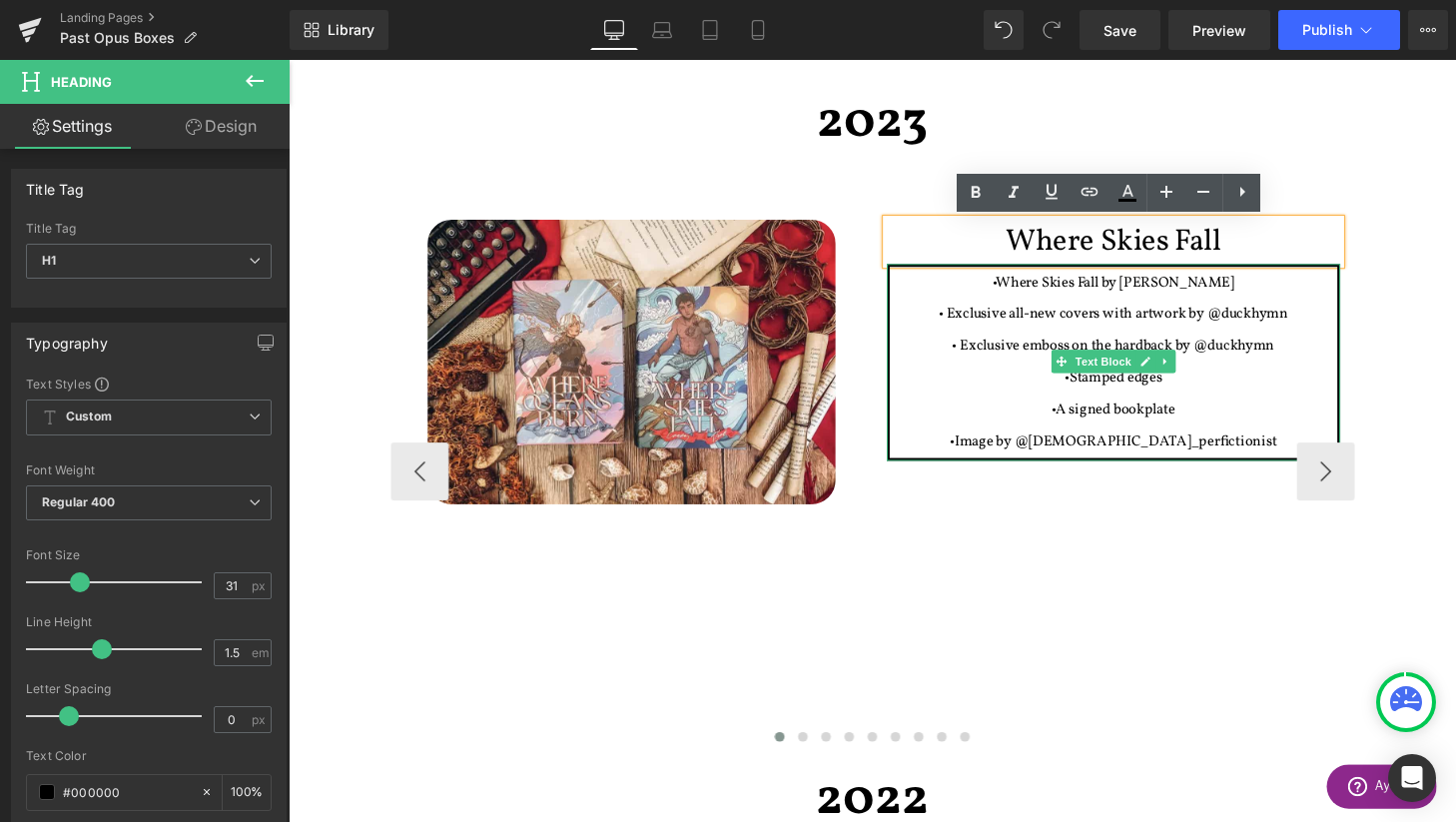 scroll, scrollTop: 803, scrollLeft: 0, axis: vertical 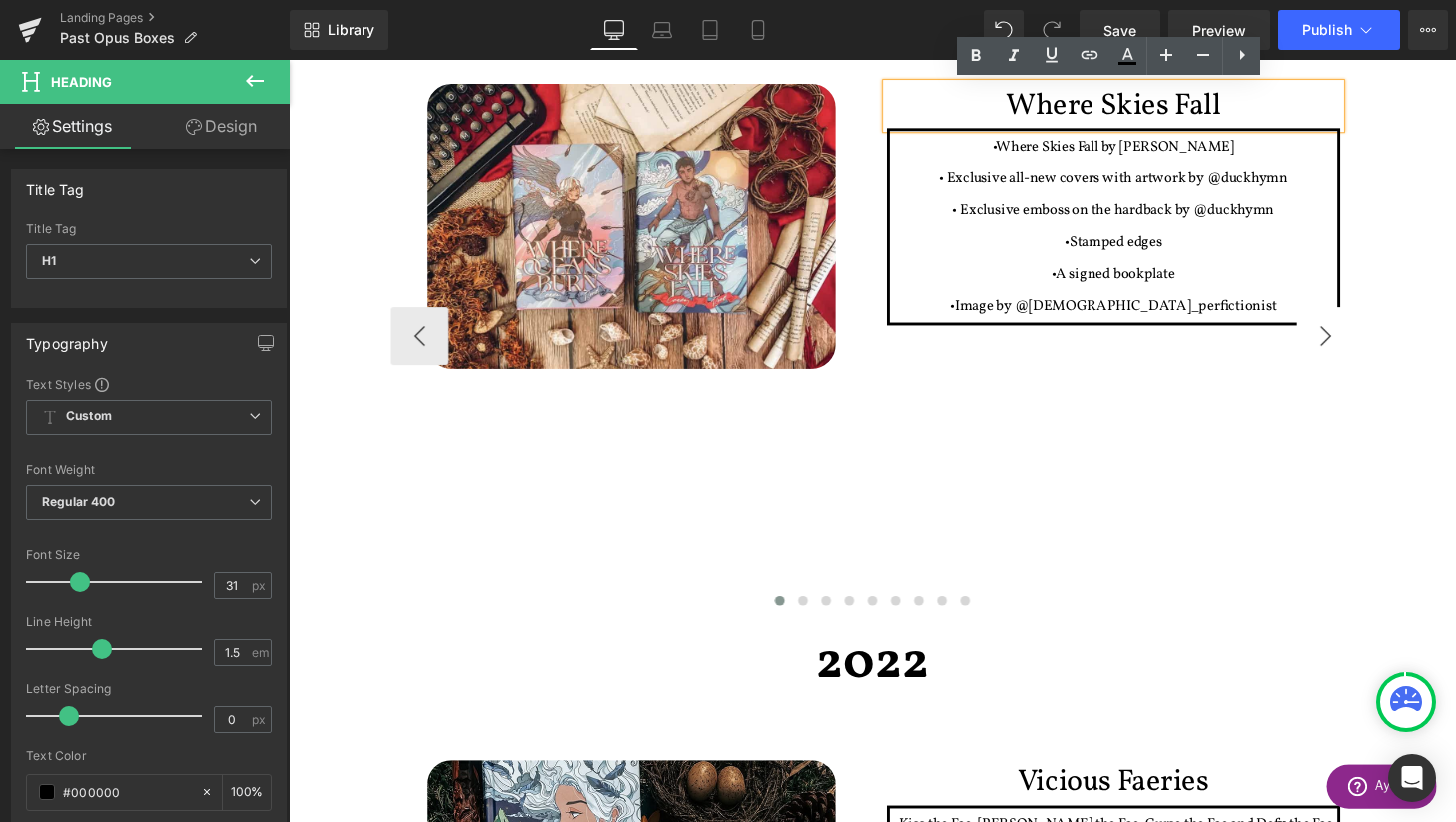click on "›" at bounding box center [1362, 346] 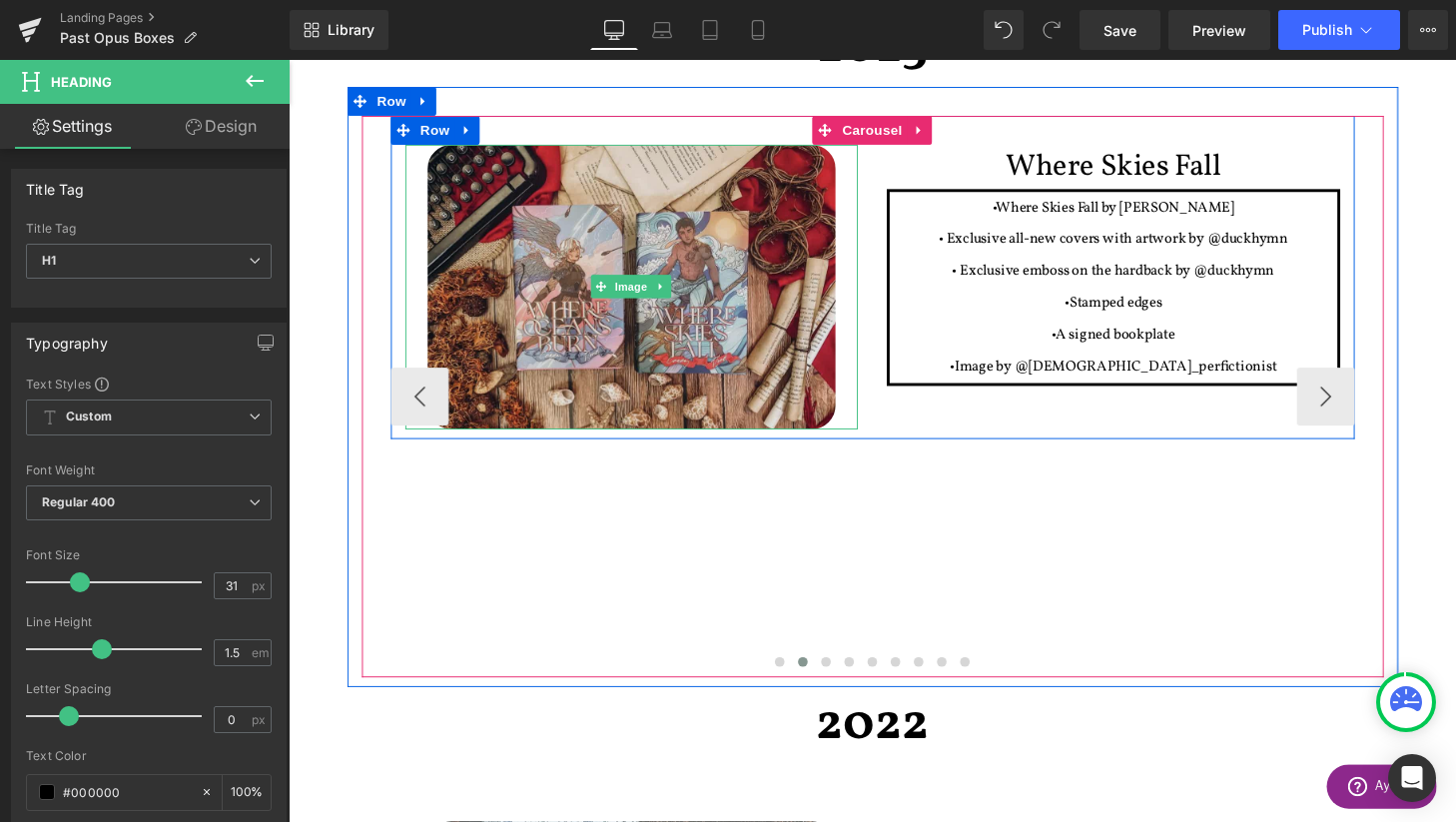 scroll, scrollTop: 734, scrollLeft: 0, axis: vertical 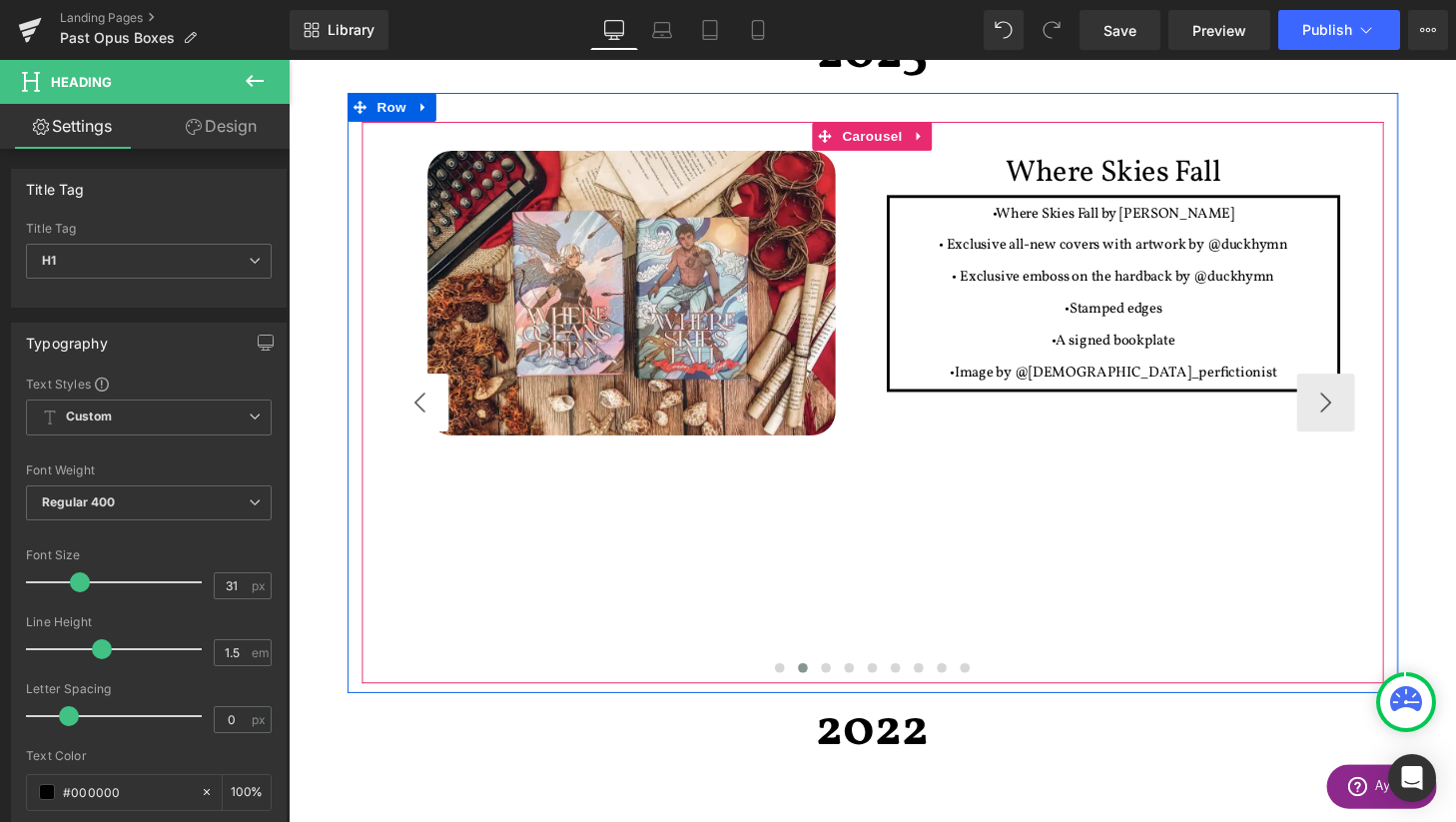click on "‹" at bounding box center [424, 414] 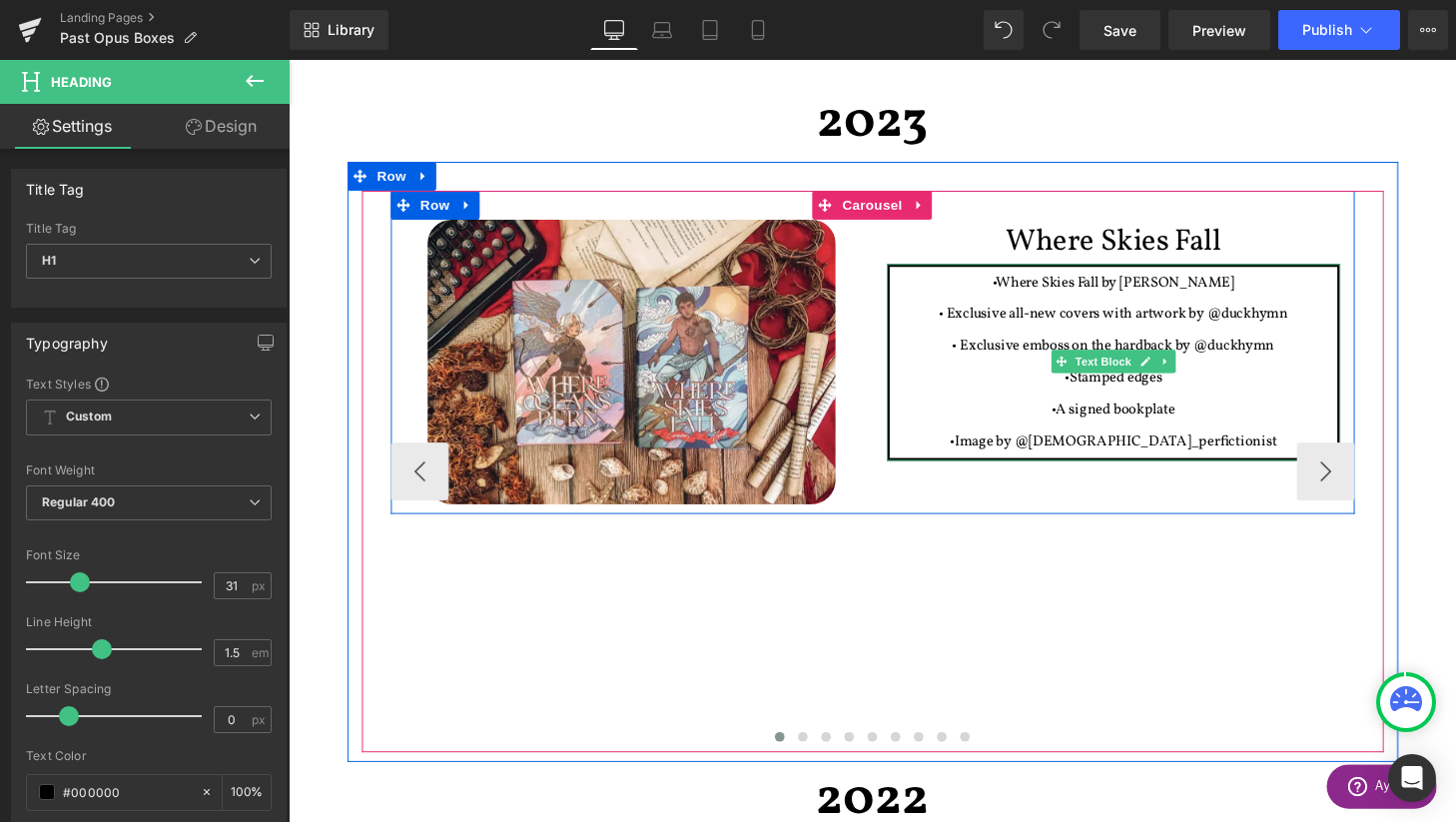 scroll, scrollTop: 654, scrollLeft: 0, axis: vertical 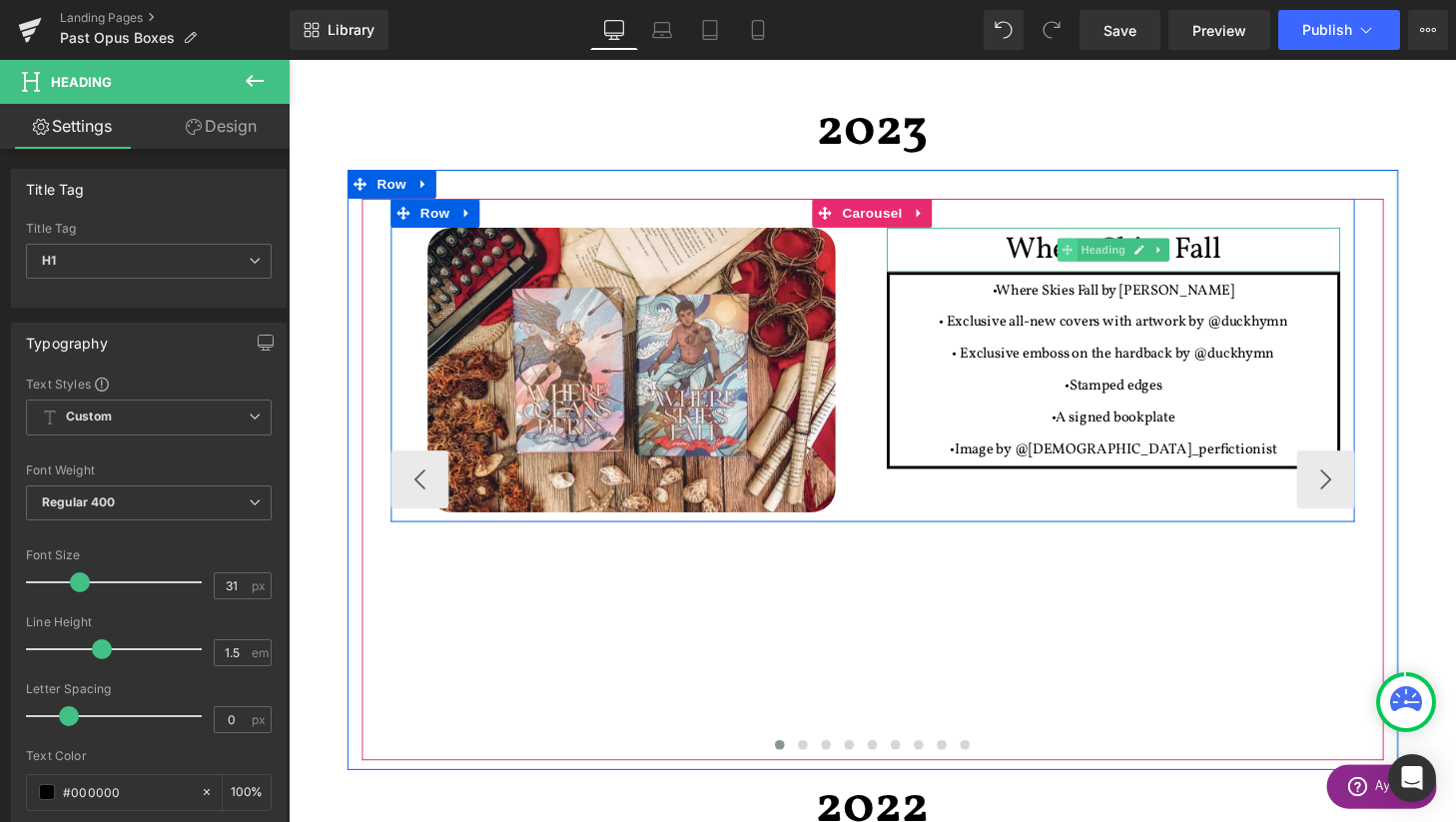 click 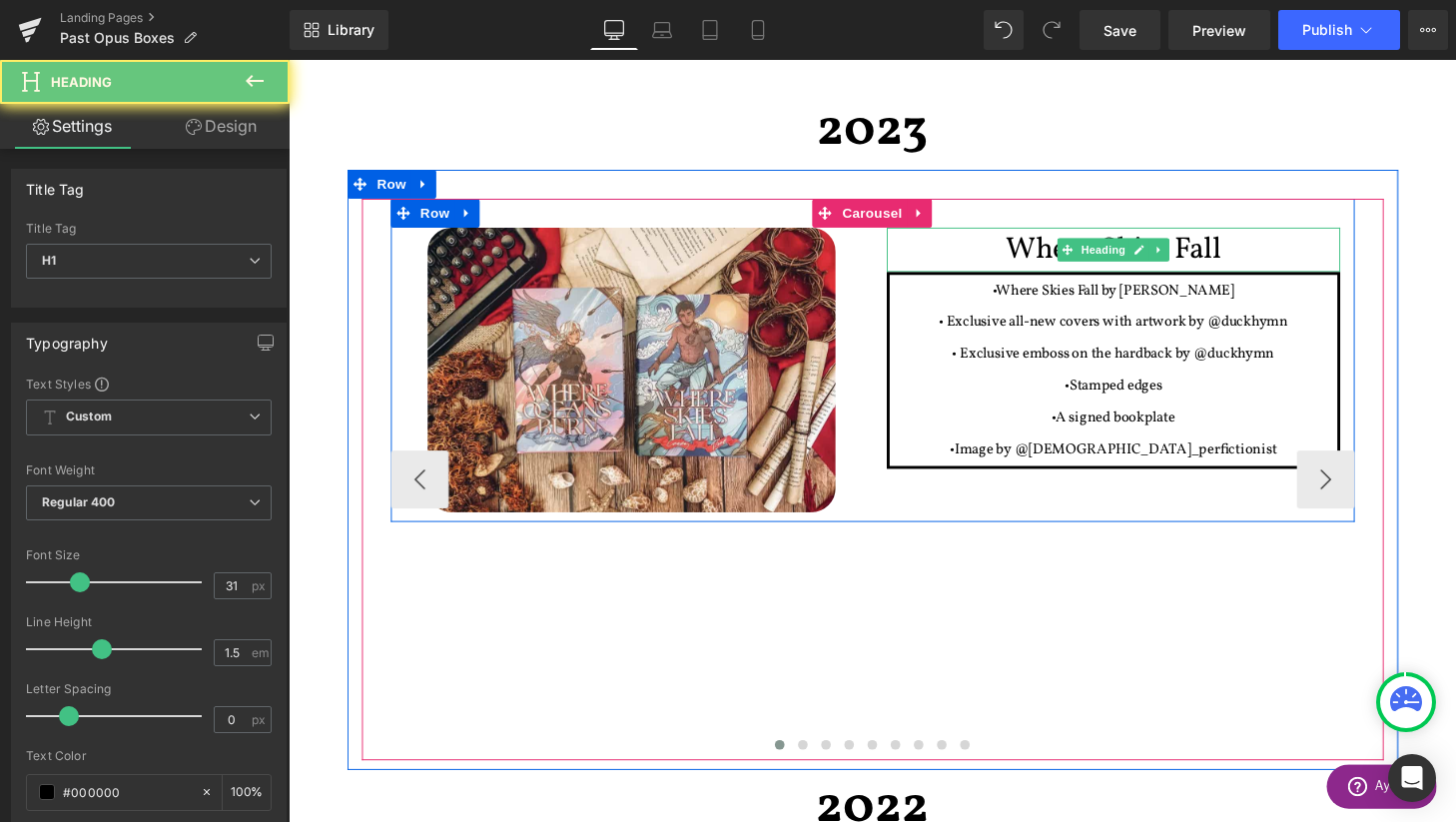 click on "Where Skies Fall" at bounding box center [1142, 257] 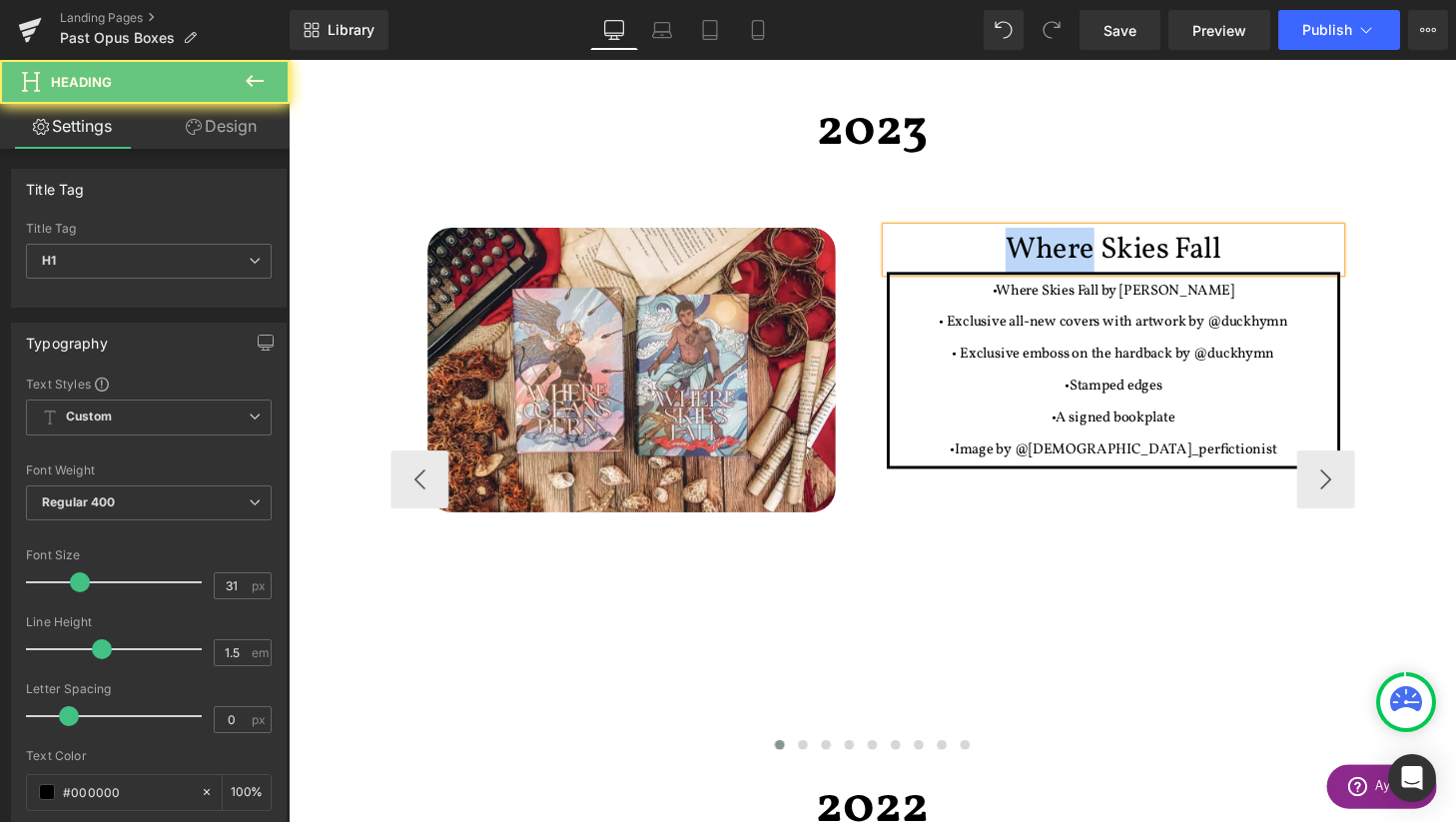 click on "Where Skies Fall" at bounding box center [1142, 257] 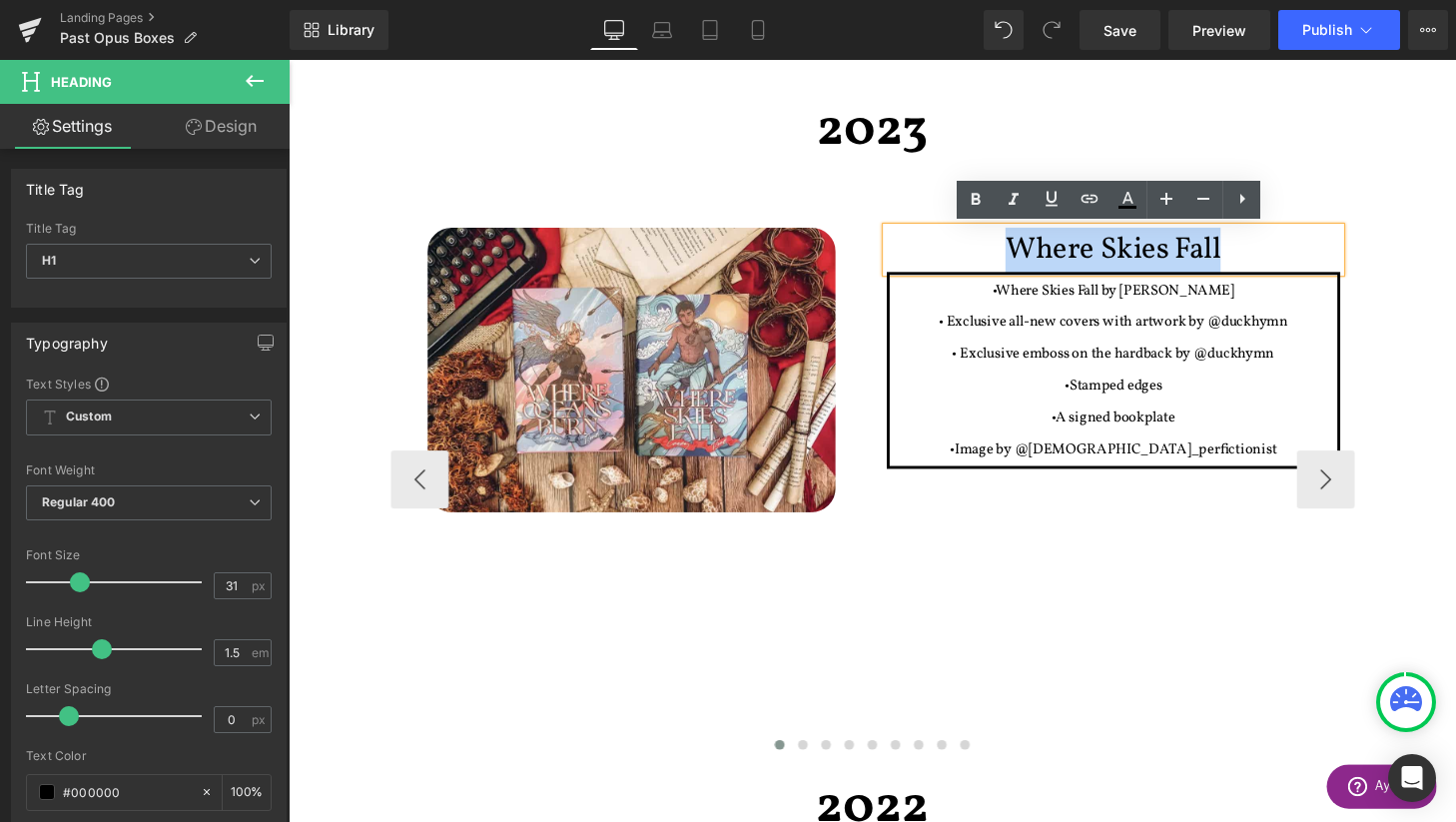 click on "Where Skies Fall" at bounding box center [1142, 257] 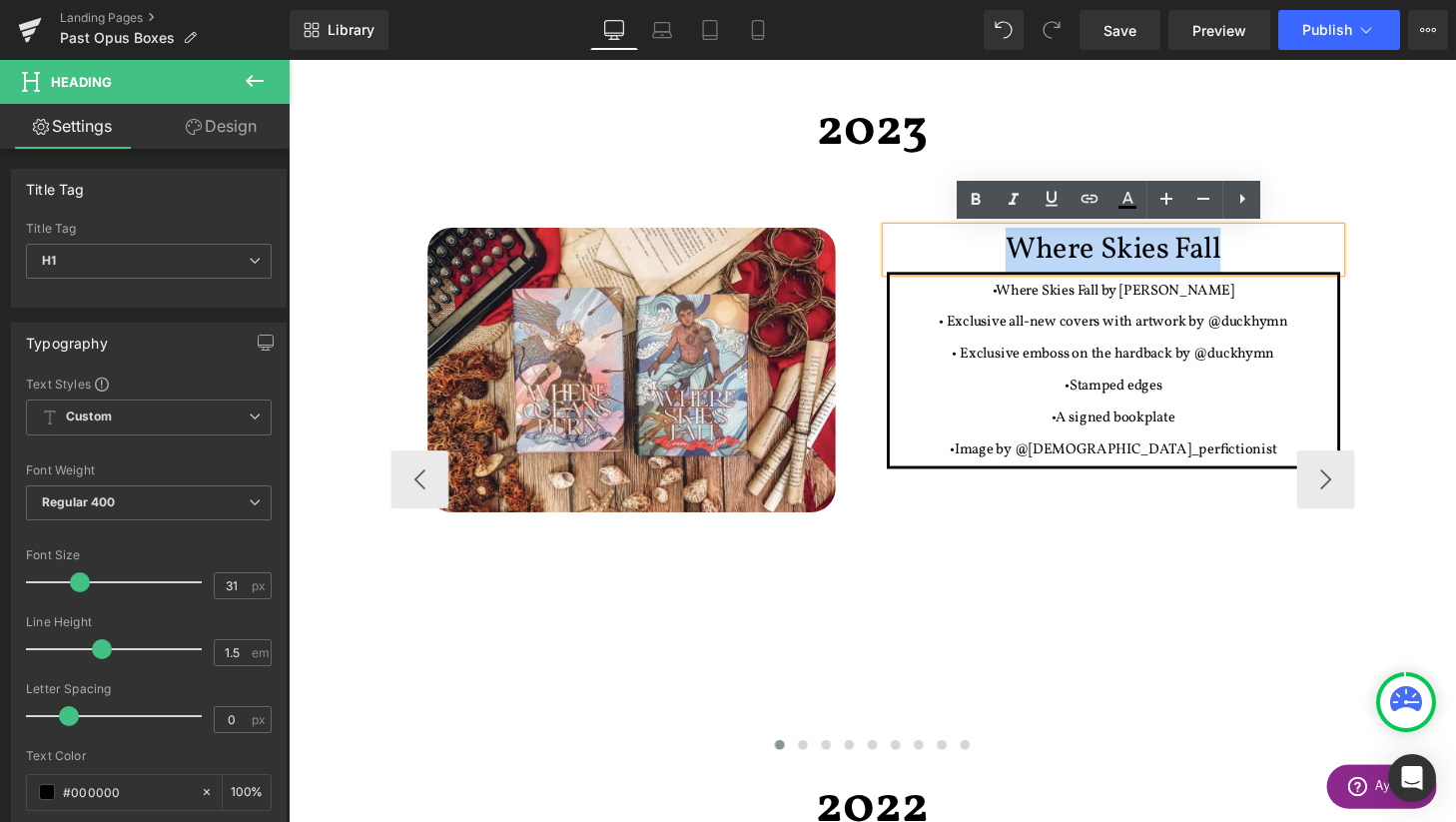 paste 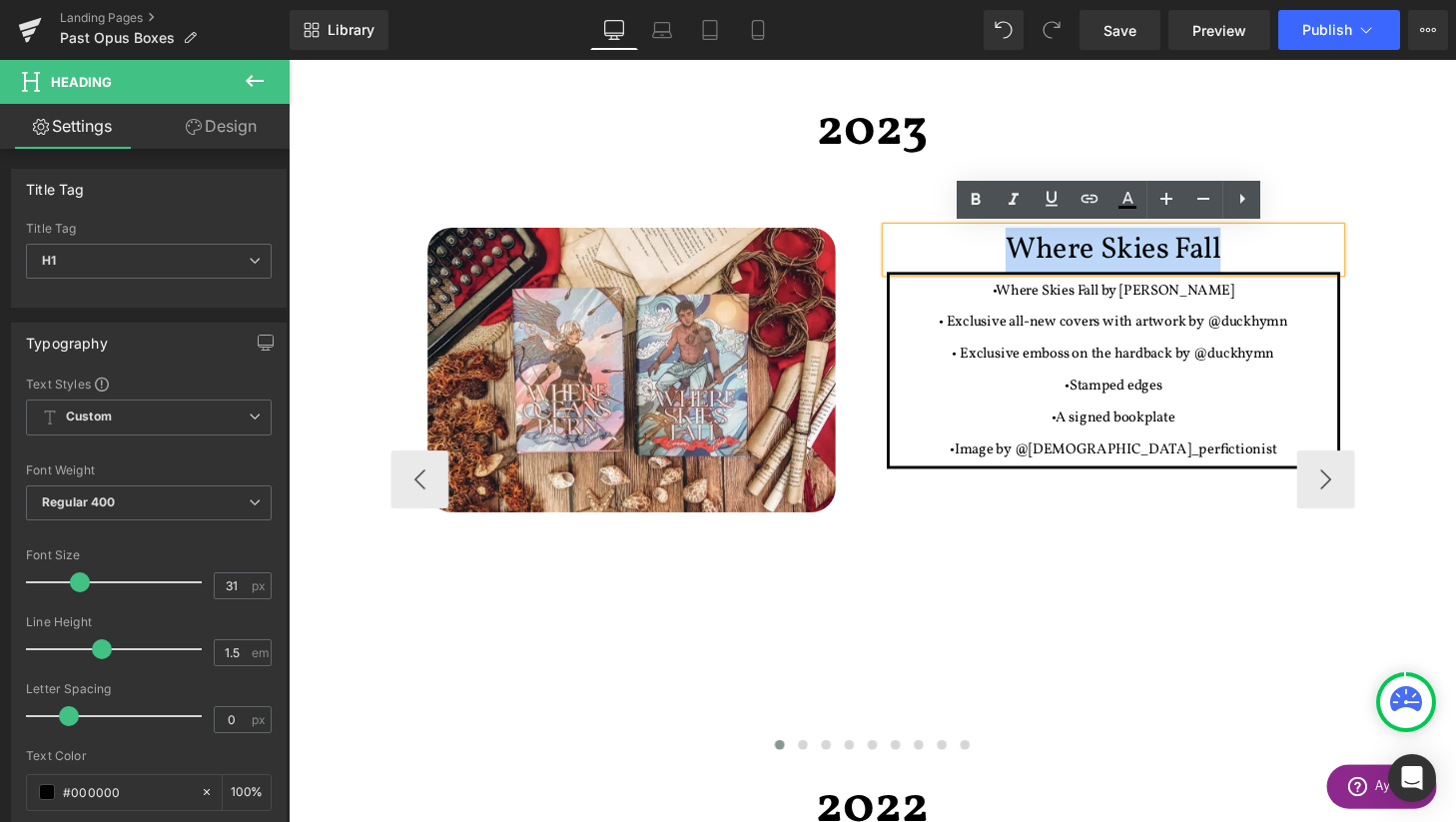 type 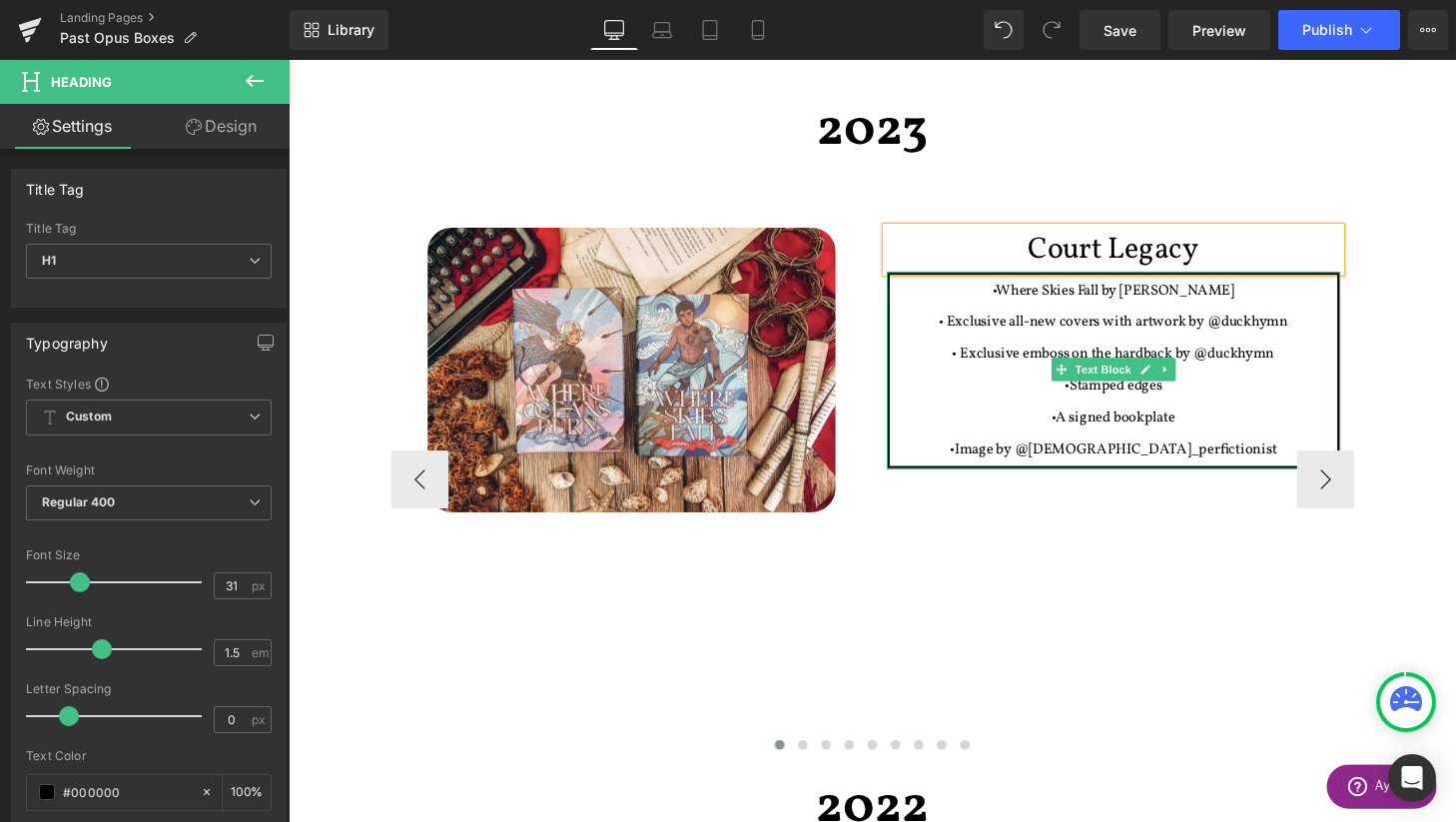 click on "• Exclusive all-new covers with artwork by @duckhymn" at bounding box center (1142, 332) 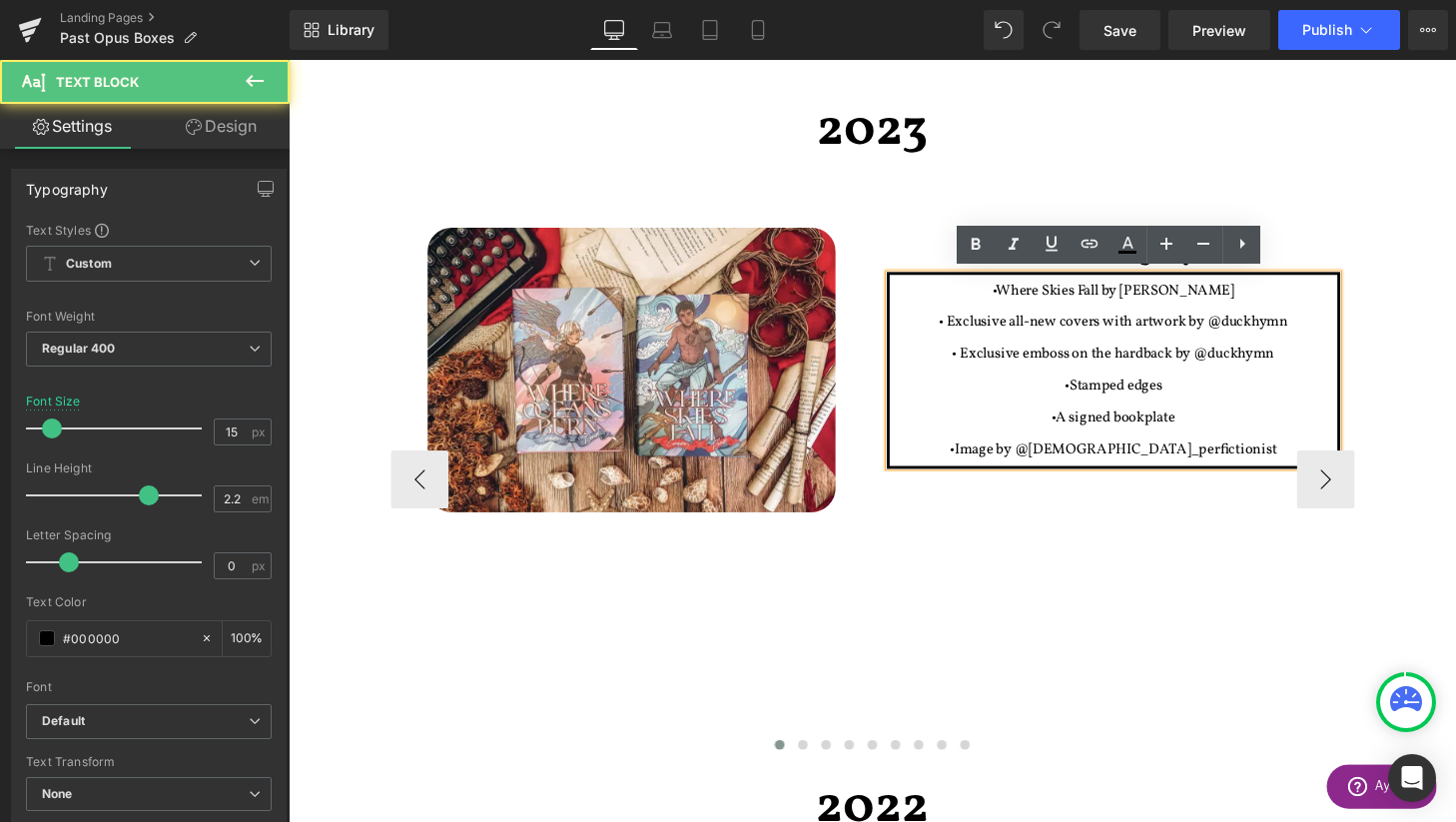 click on "• Exclusive all-new covers with artwork by @duckhymn" at bounding box center (1142, 332) 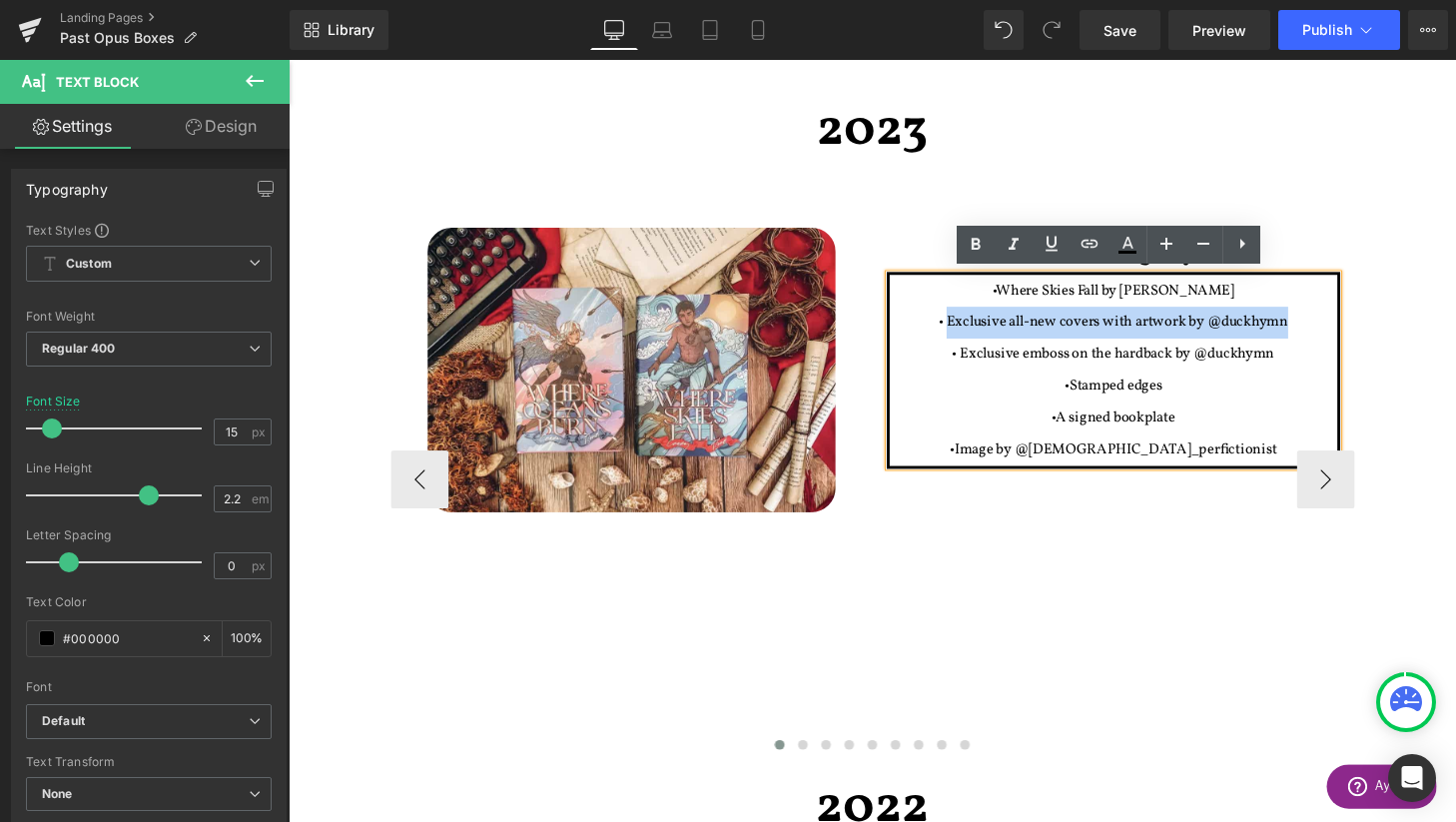 drag, startPoint x: 1322, startPoint y: 331, endPoint x: 970, endPoint y: 326, distance: 352.0355 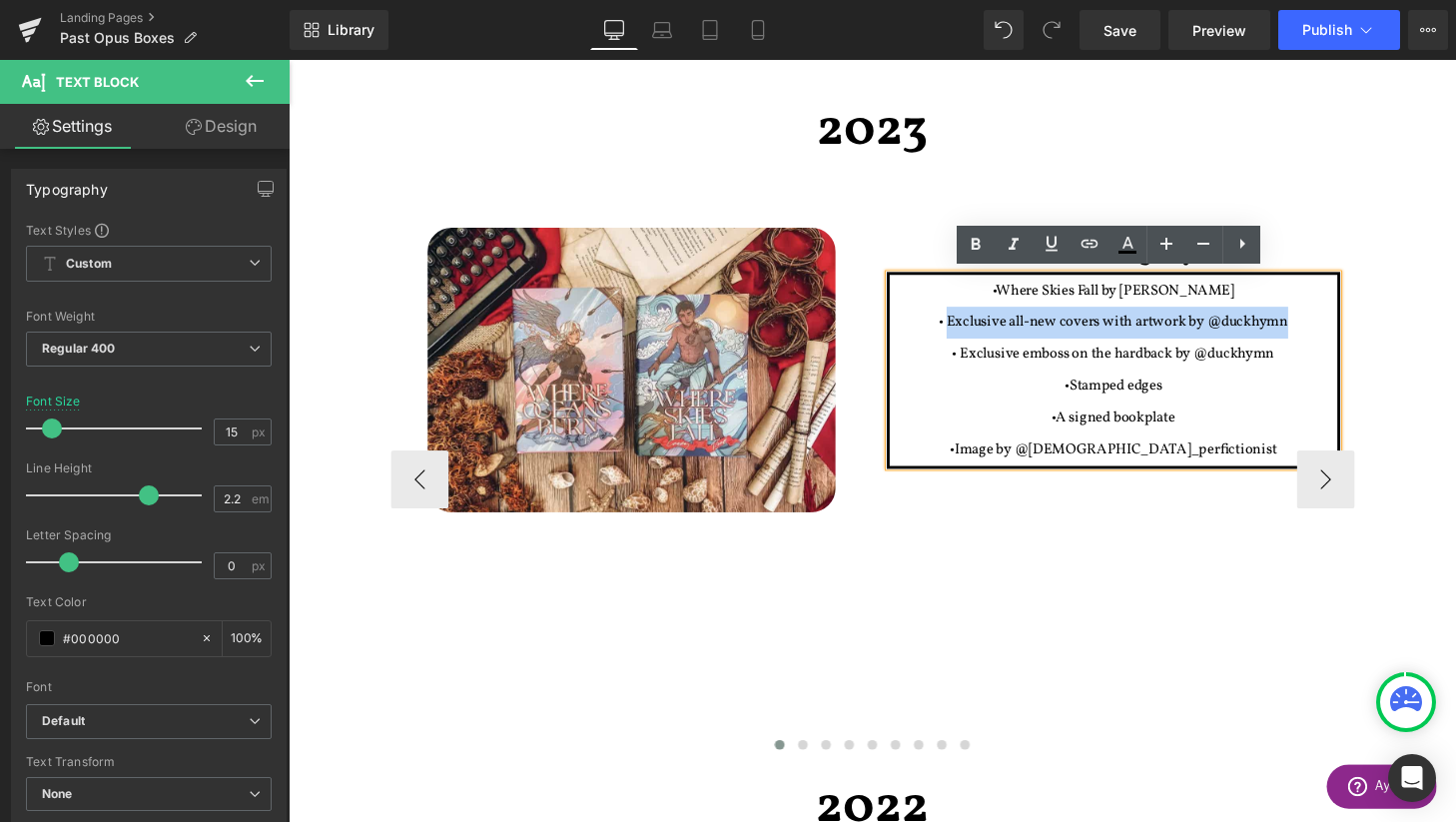 click on "• Exclusive all-new covers with artwork by @duckhymn" at bounding box center (1142, 332) 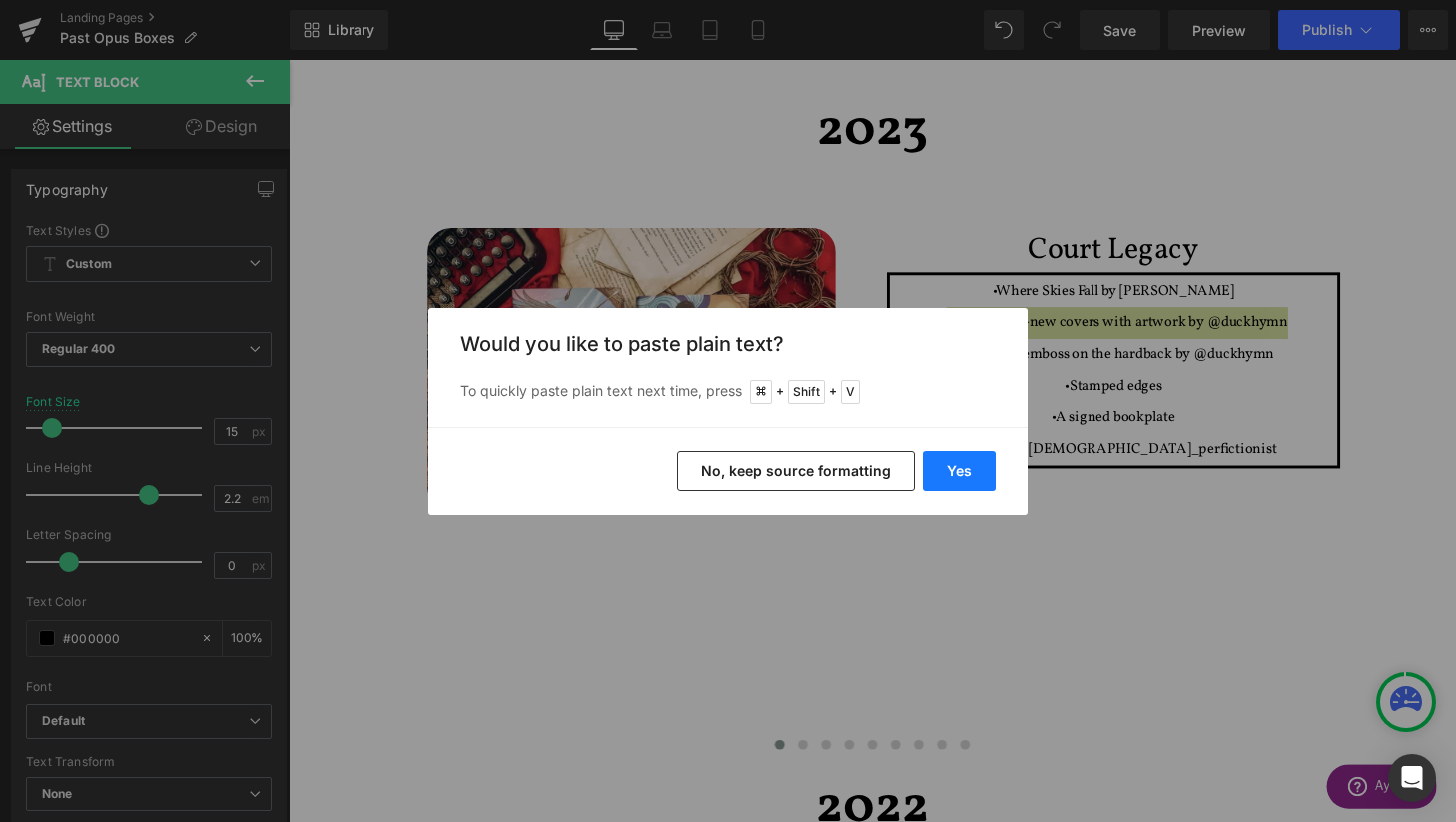 click on "Yes" at bounding box center [959, 471] 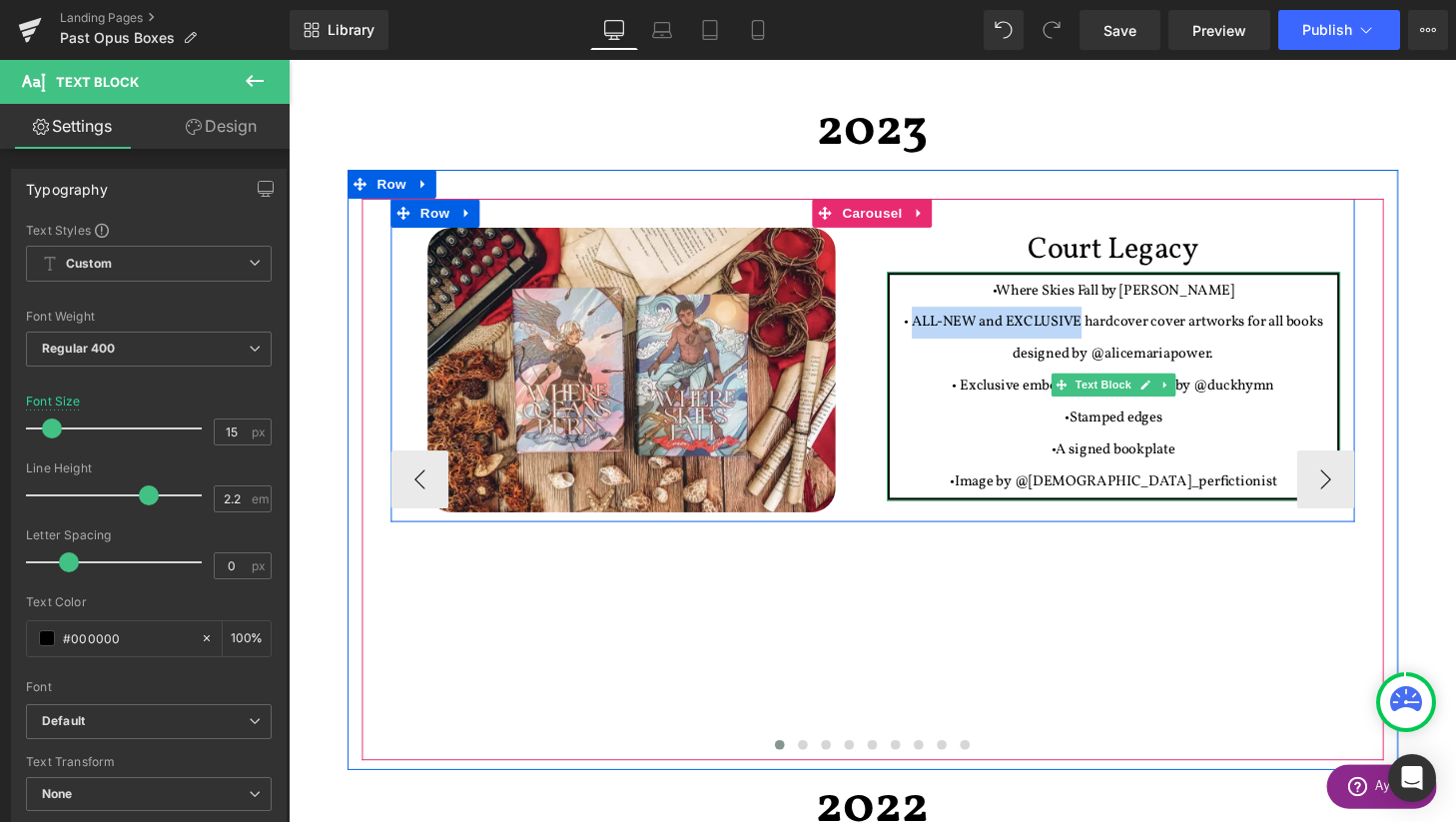 drag, startPoint x: 934, startPoint y: 328, endPoint x: 1108, endPoint y: 327, distance: 174.00287 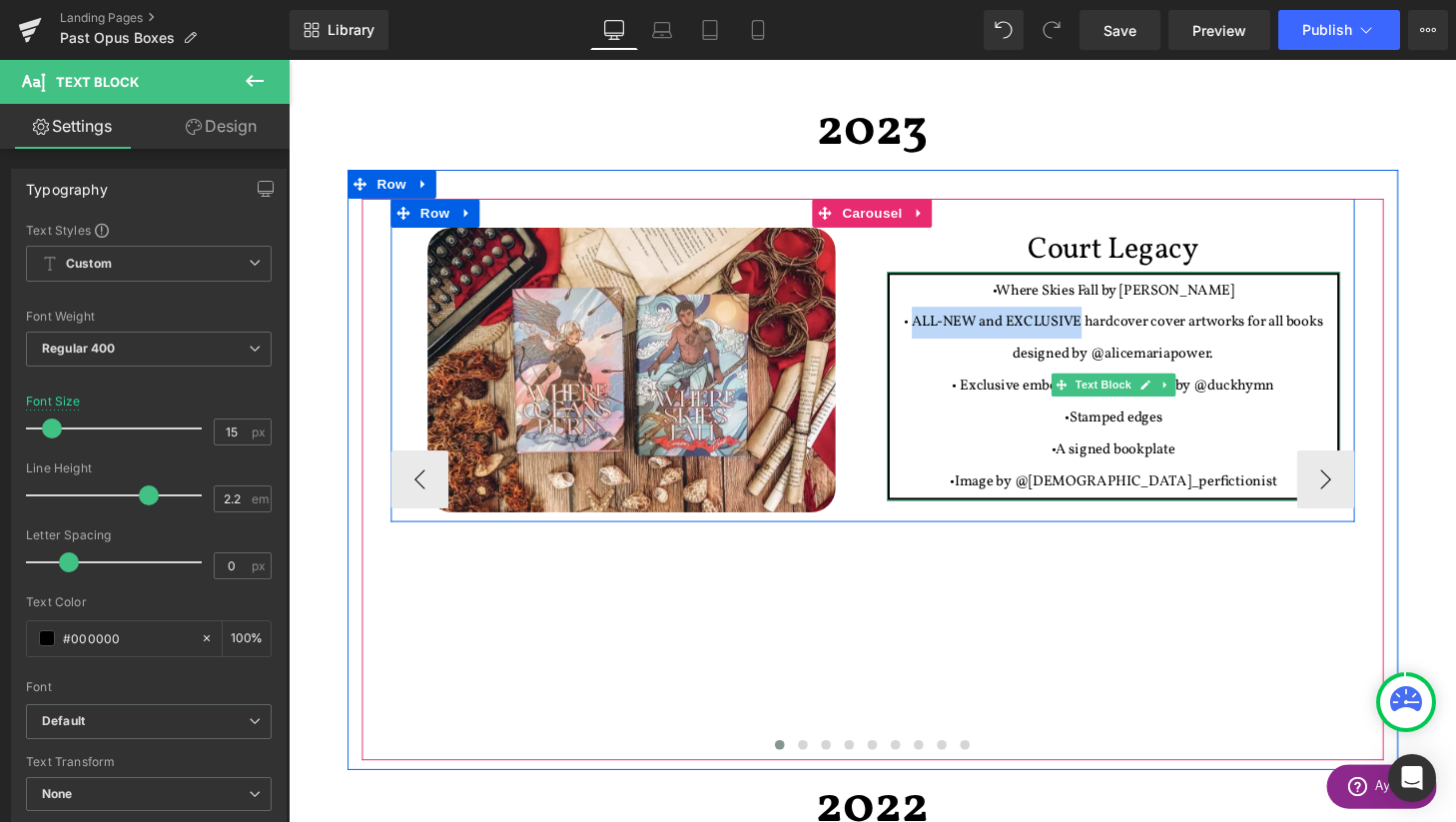 click on "• ALL-NEW and EXCLUSIVE hardcover cover artworks for all books designed by @alicemariapower." at bounding box center [1142, 349] 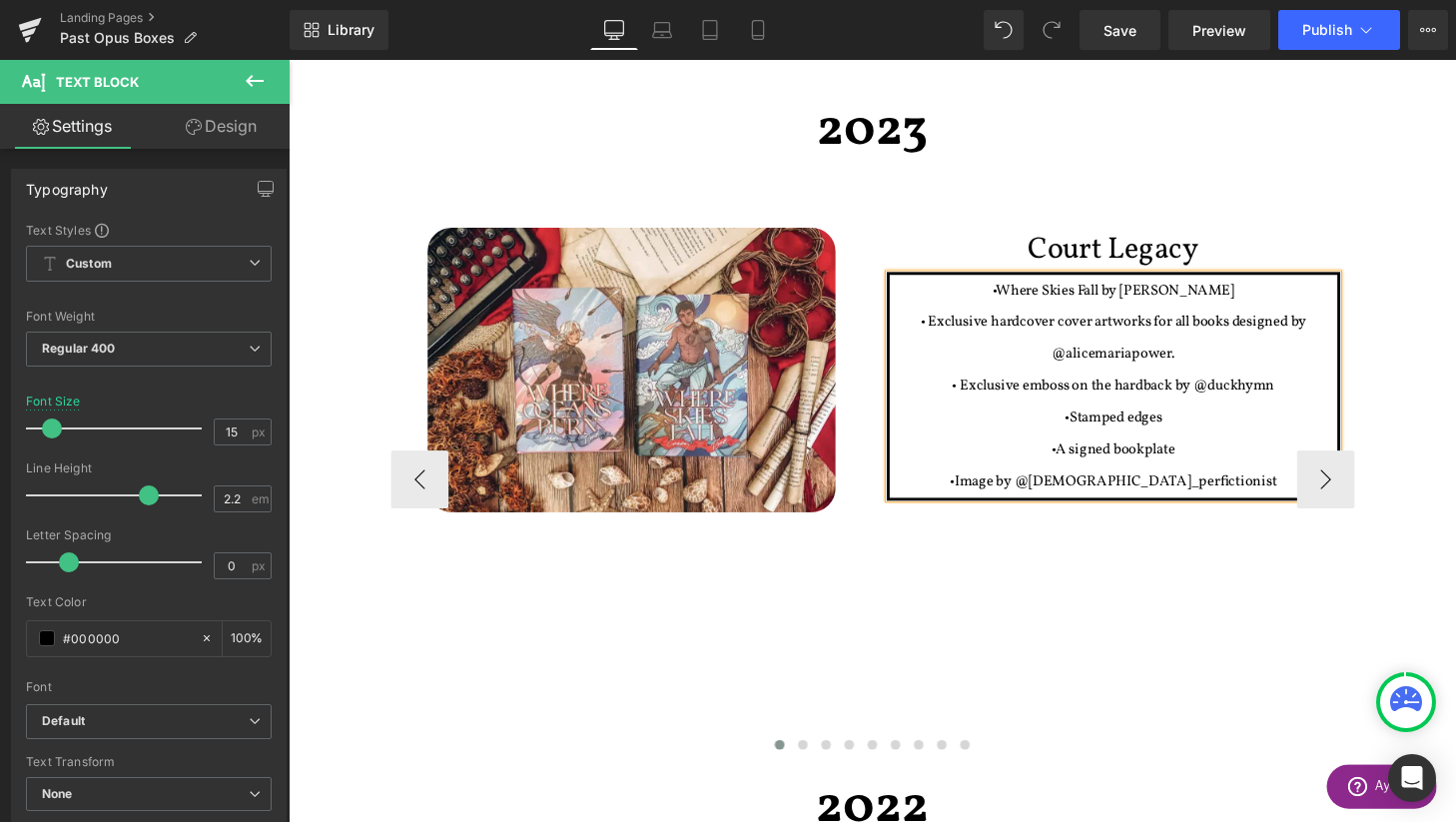click on "• Exclusive hardcover cover artworks for all books designed by @alicemariapower." at bounding box center (1142, 349) 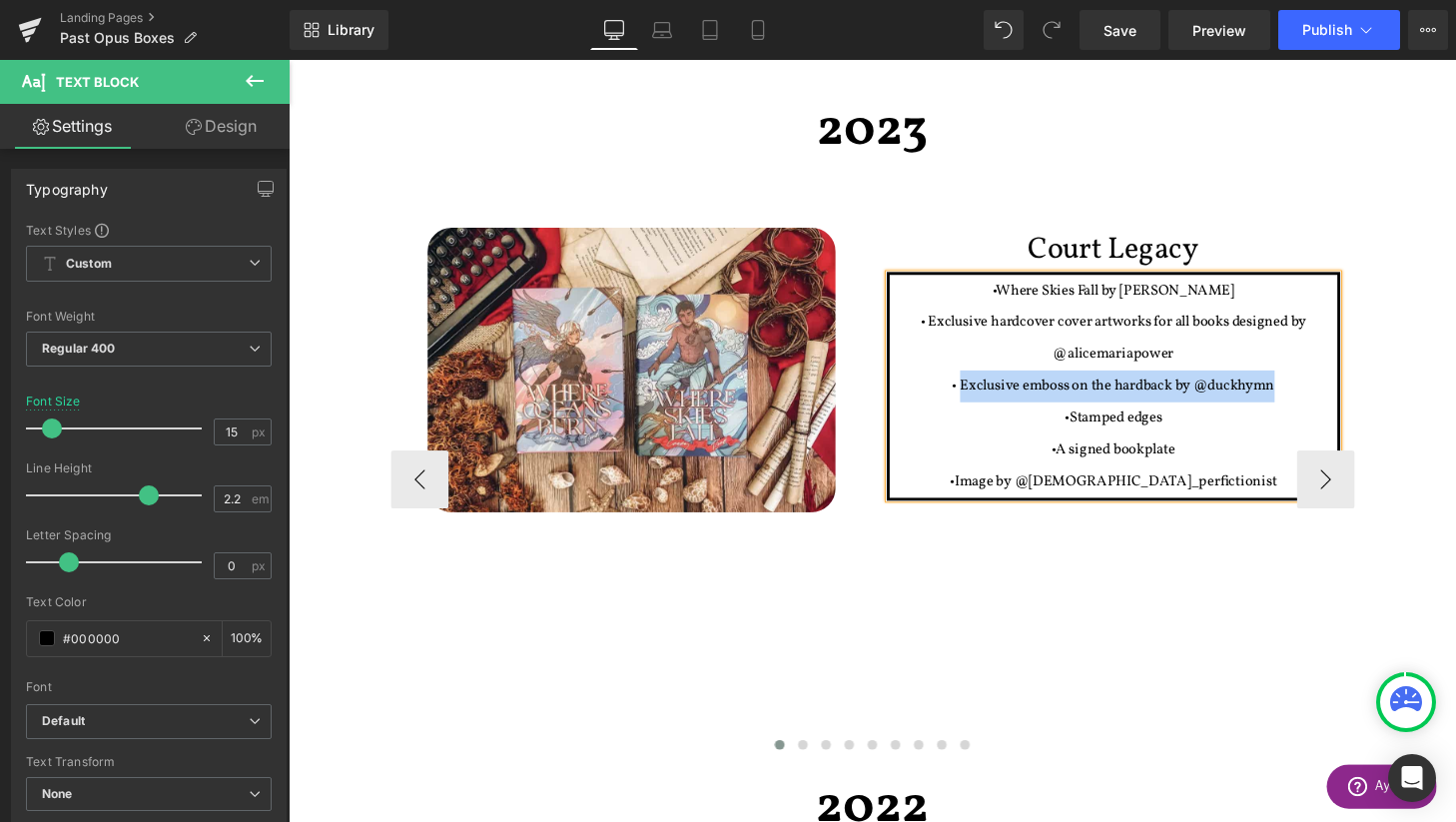 drag, startPoint x: 984, startPoint y: 395, endPoint x: 1308, endPoint y: 395, distance: 324 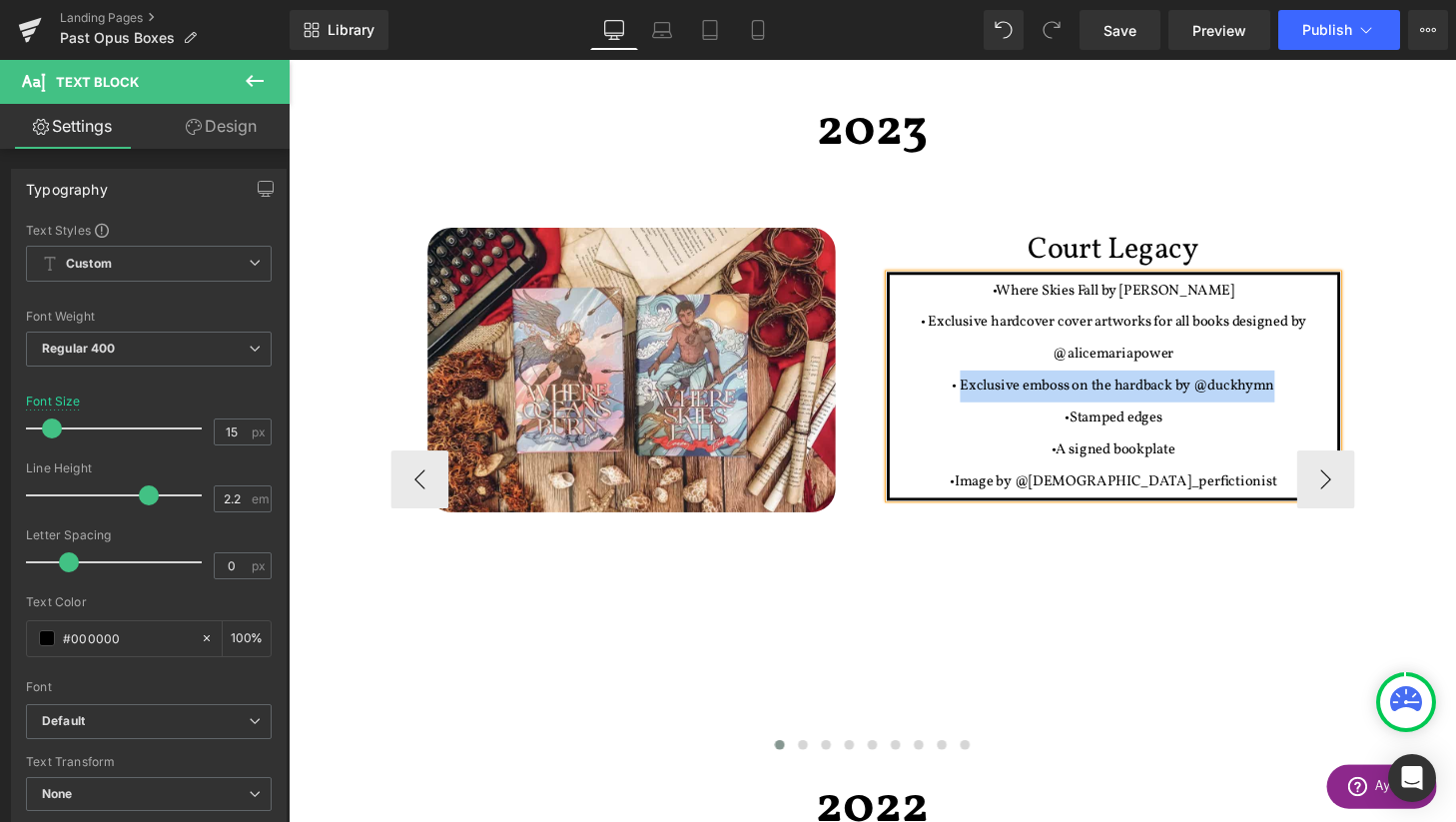 click on "• Exclusive emboss on the hardback by @duckhymn" at bounding box center (1142, 398) 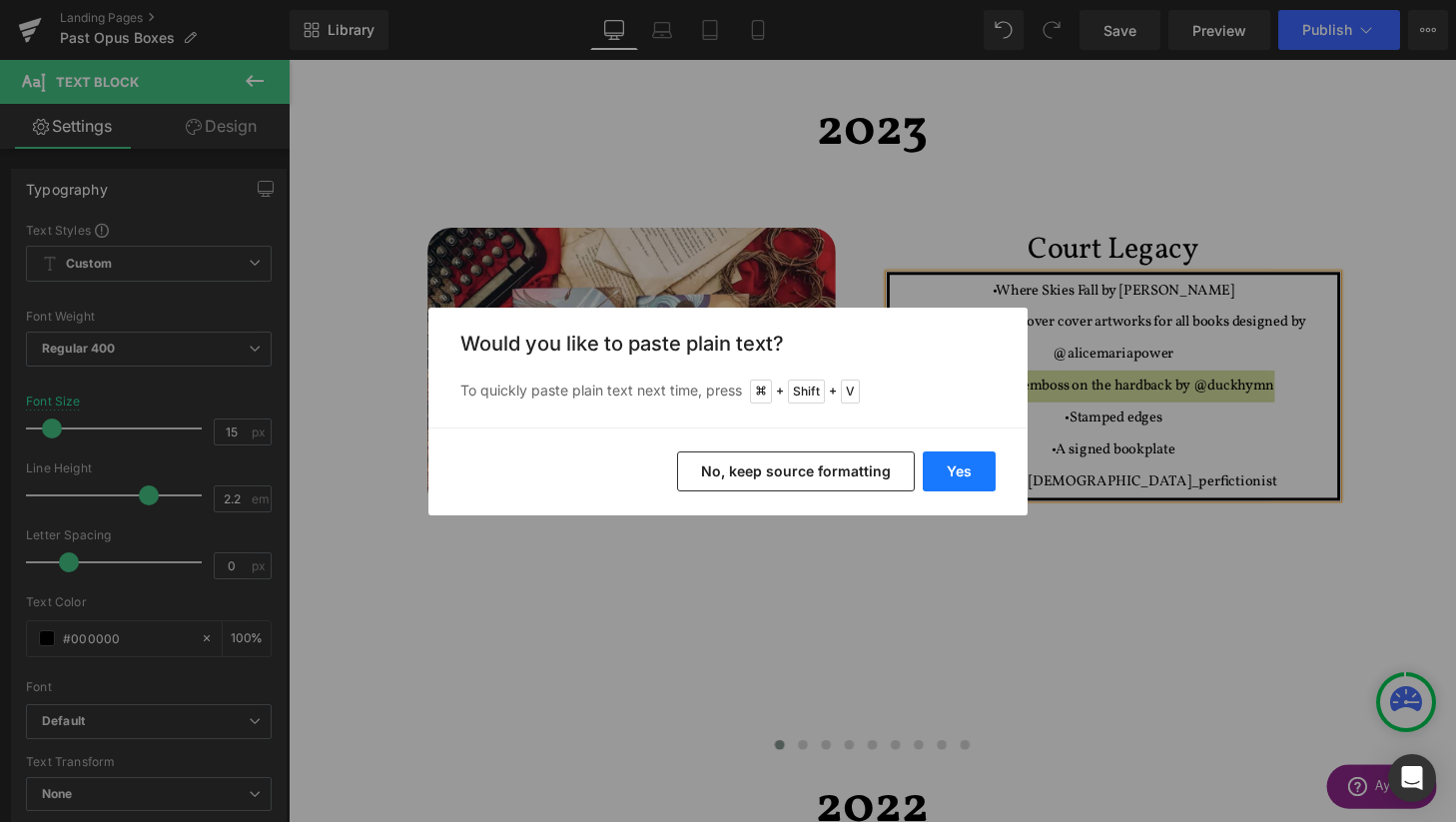 click on "Yes" at bounding box center [959, 471] 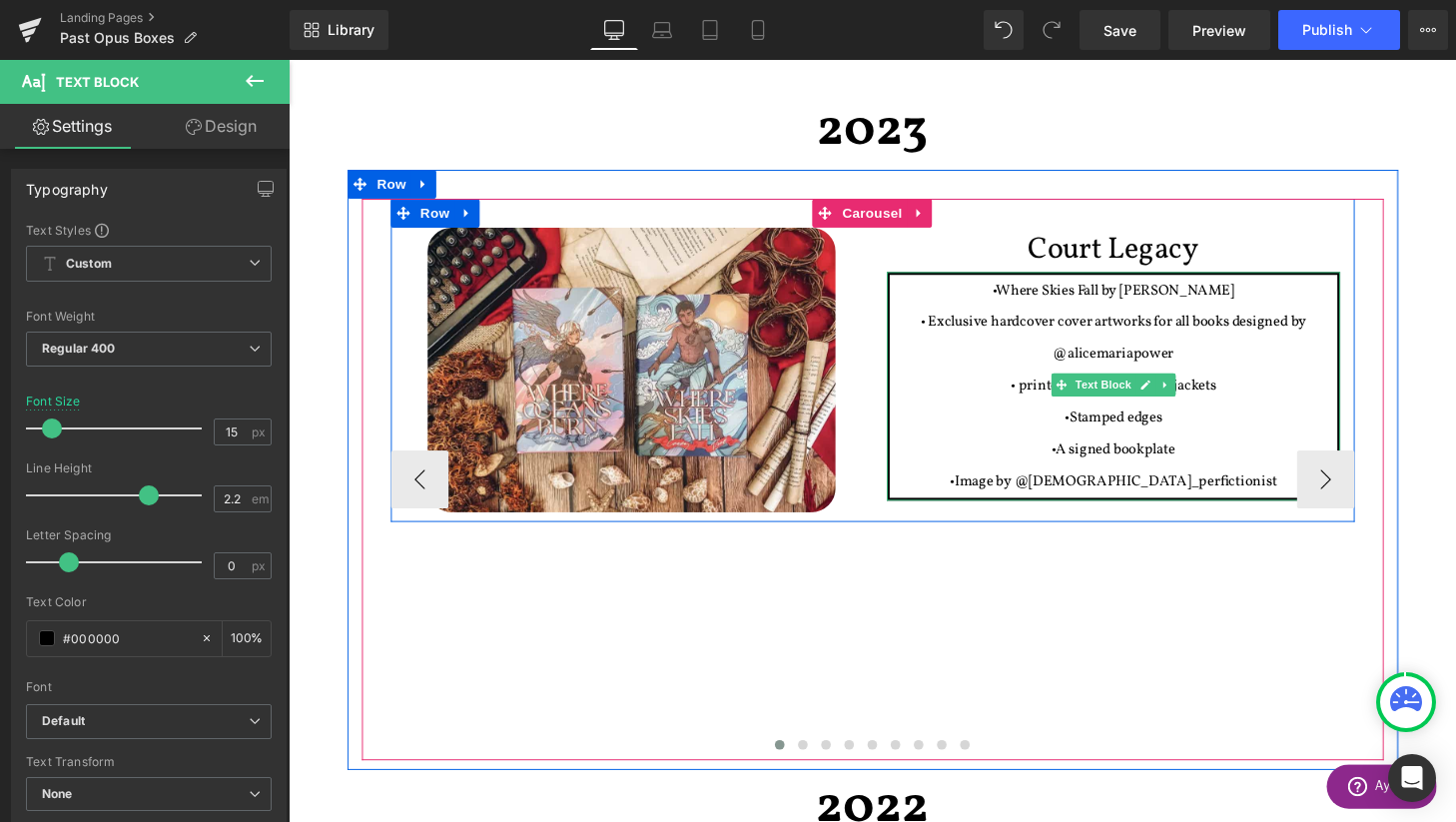 click on "• printed transparent dust jackets" at bounding box center [1142, 398] 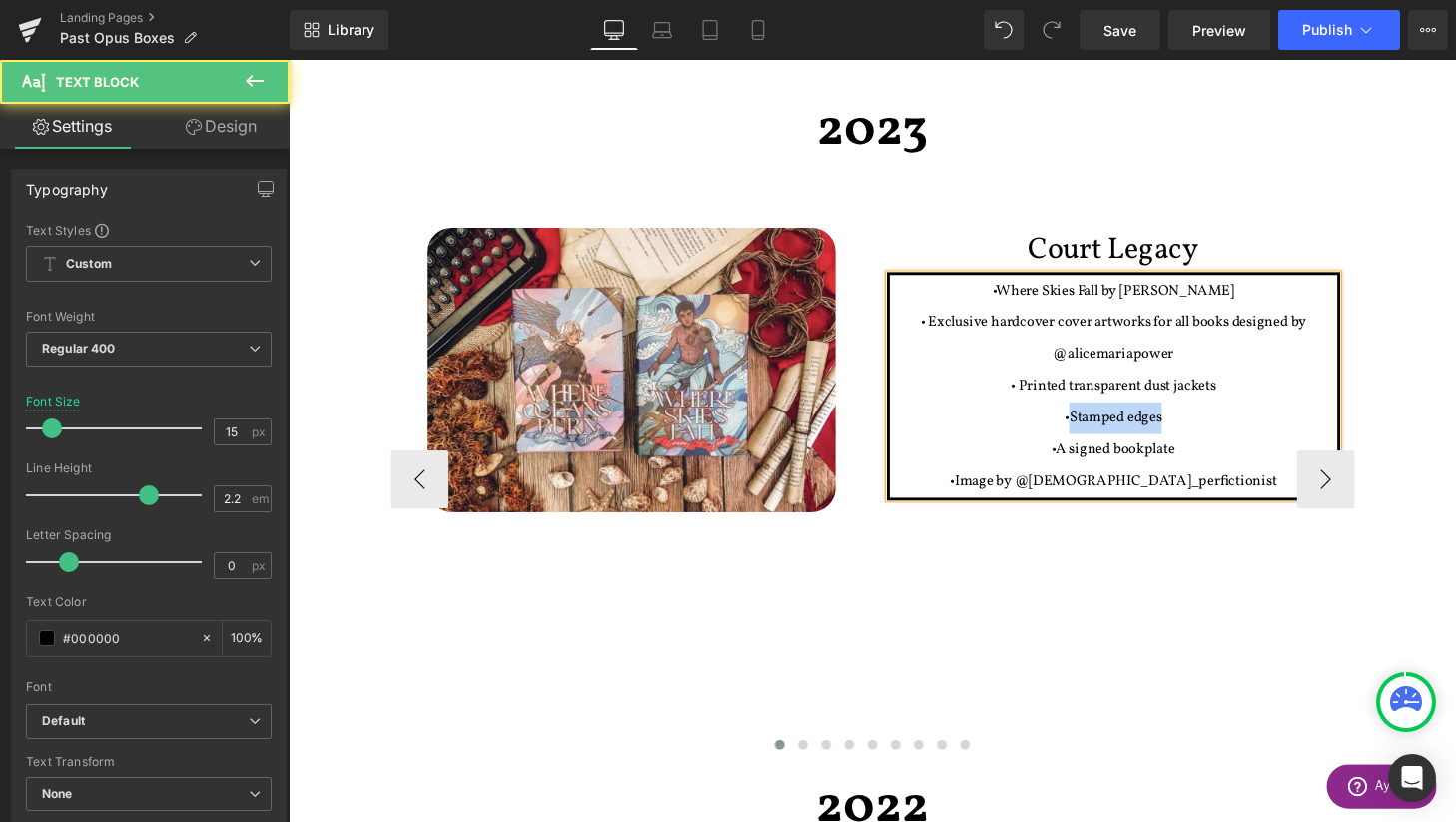 drag, startPoint x: 1200, startPoint y: 425, endPoint x: 1097, endPoint y: 425, distance: 103 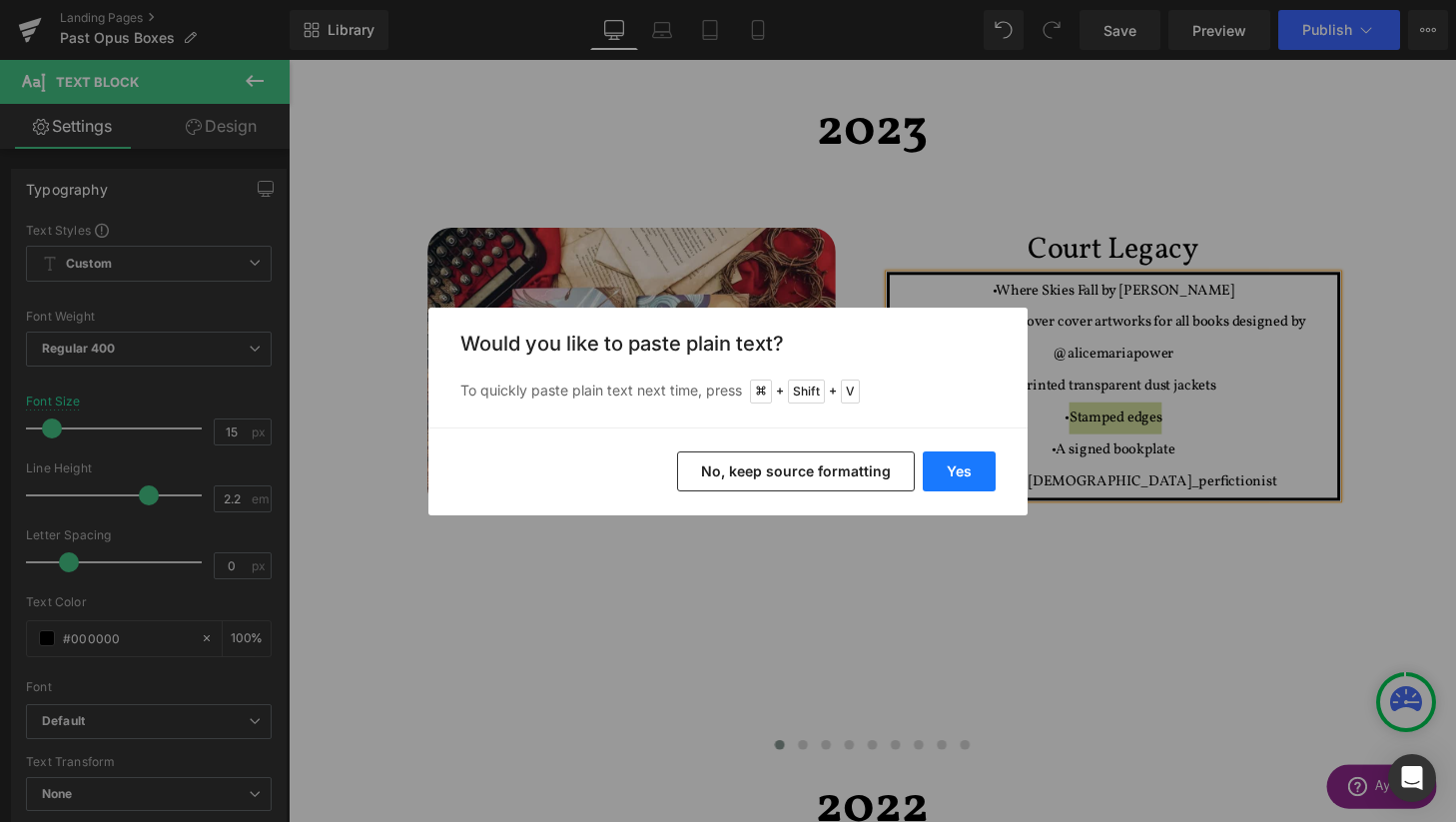 click on "Yes" at bounding box center [959, 471] 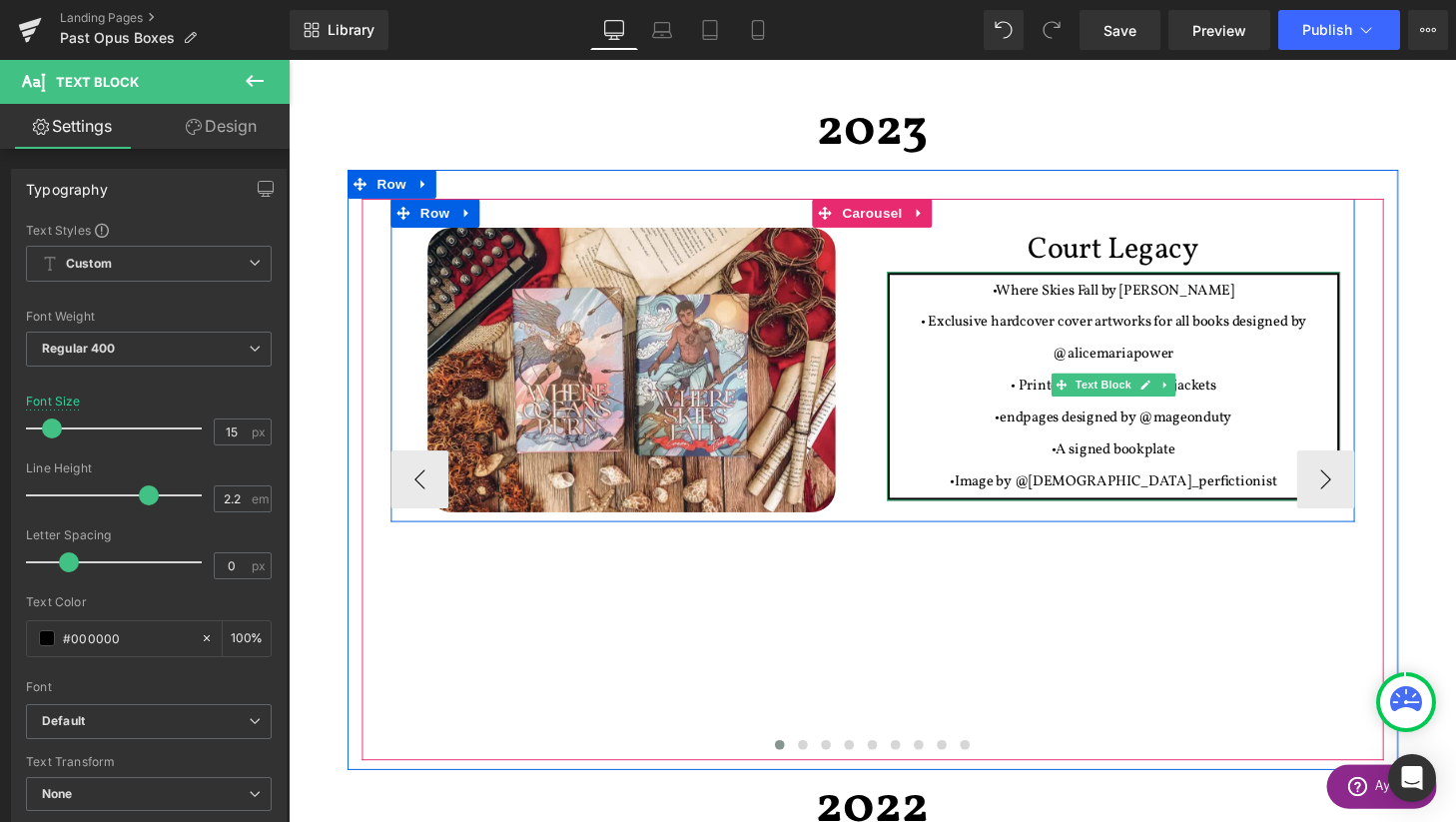 click on "•endpages designed by @mageonduty" at bounding box center [1142, 430] 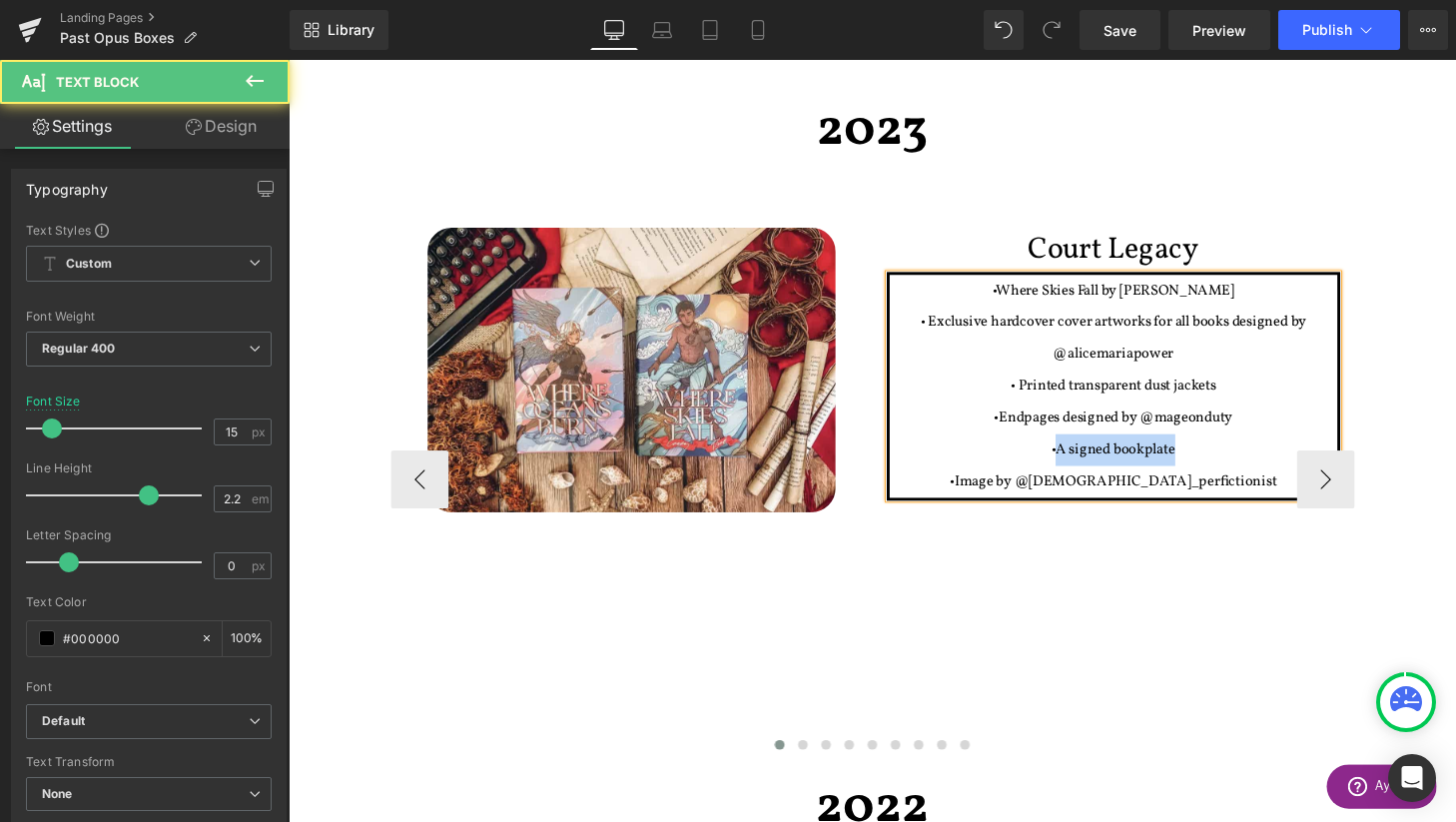 drag, startPoint x: 1214, startPoint y: 467, endPoint x: 1085, endPoint y: 463, distance: 129.062 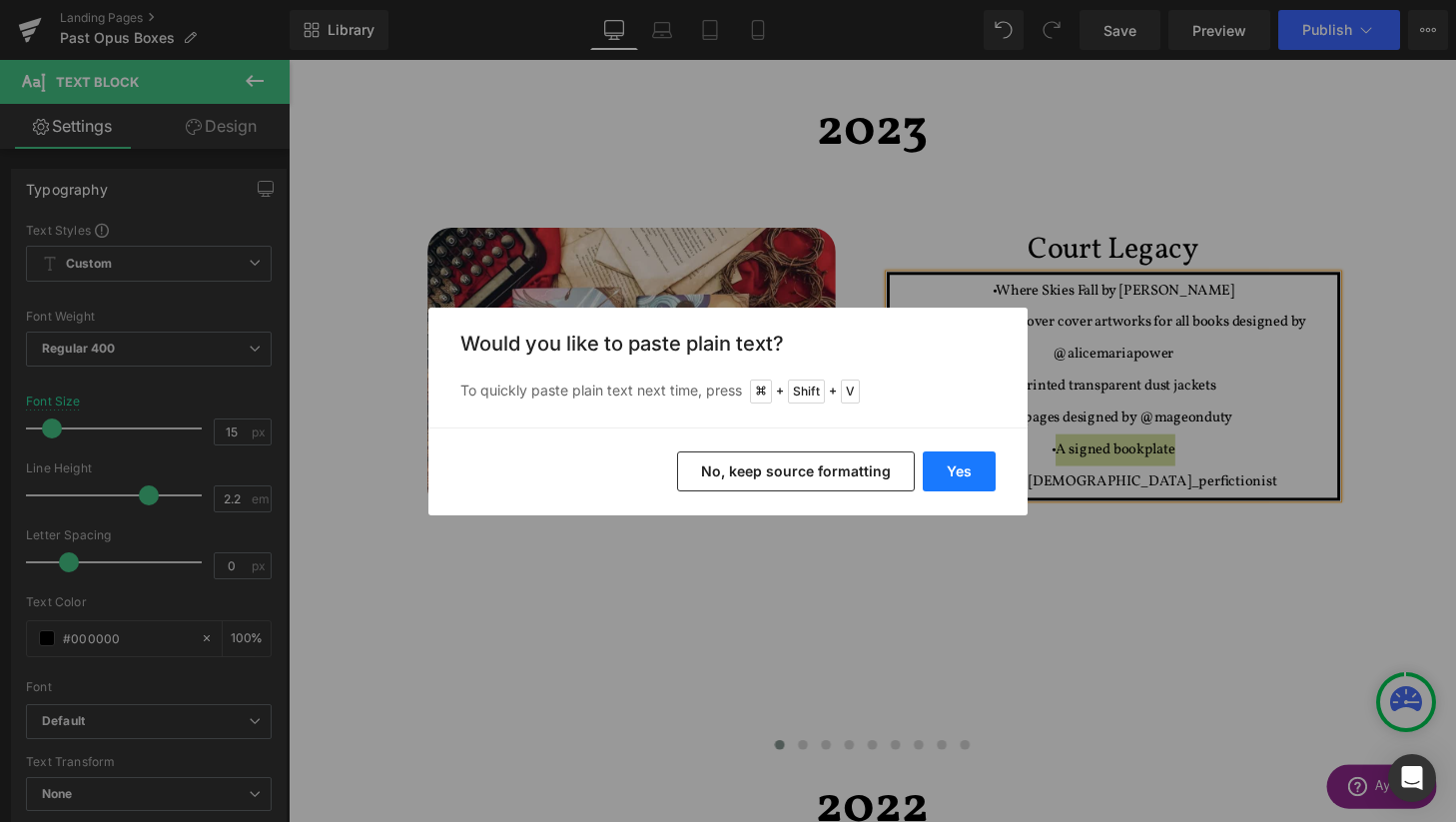 click on "Yes" at bounding box center (959, 471) 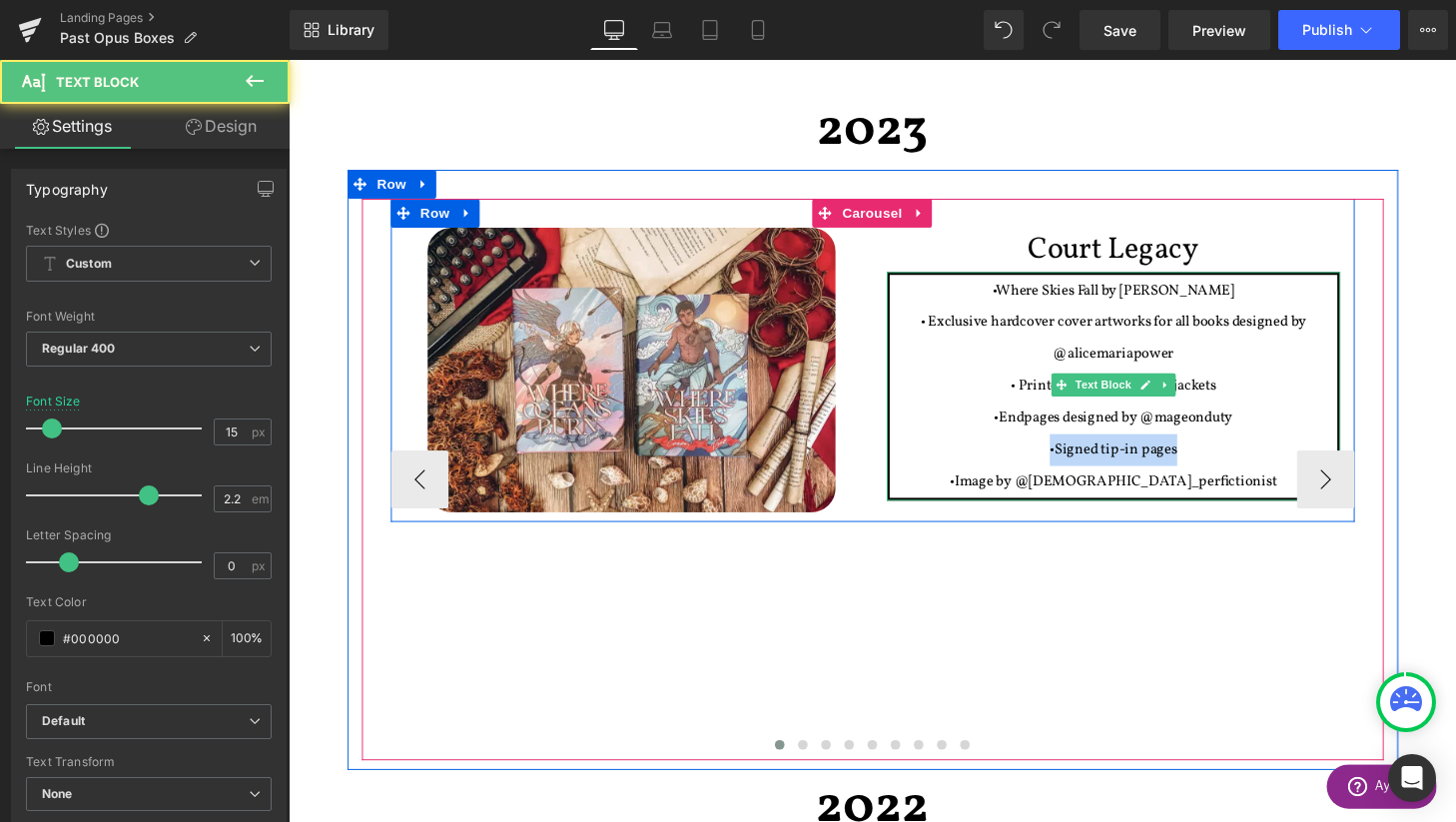 drag, startPoint x: 1217, startPoint y: 461, endPoint x: 1063, endPoint y: 461, distance: 154 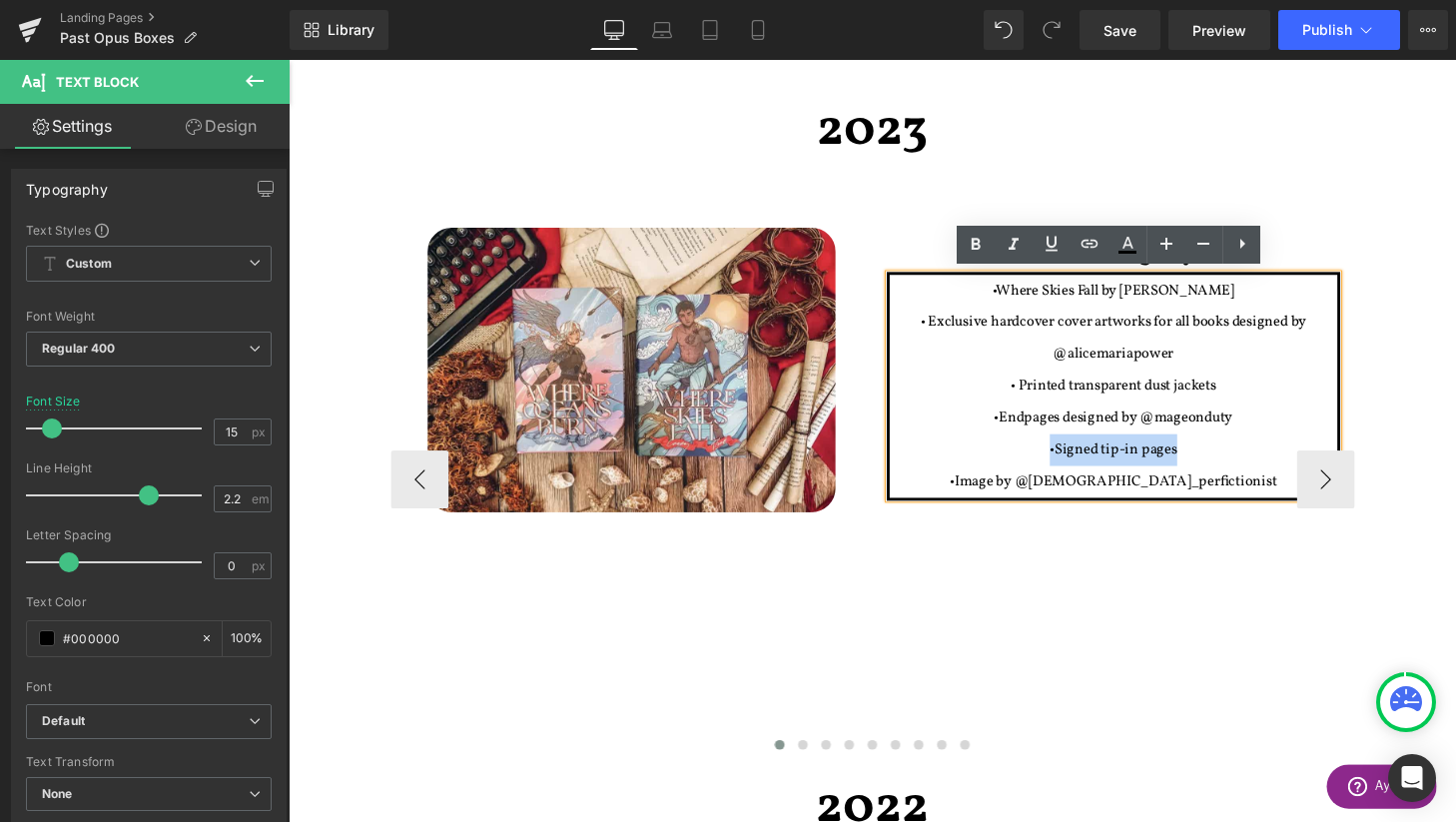 copy on "•Signed tip-in pages" 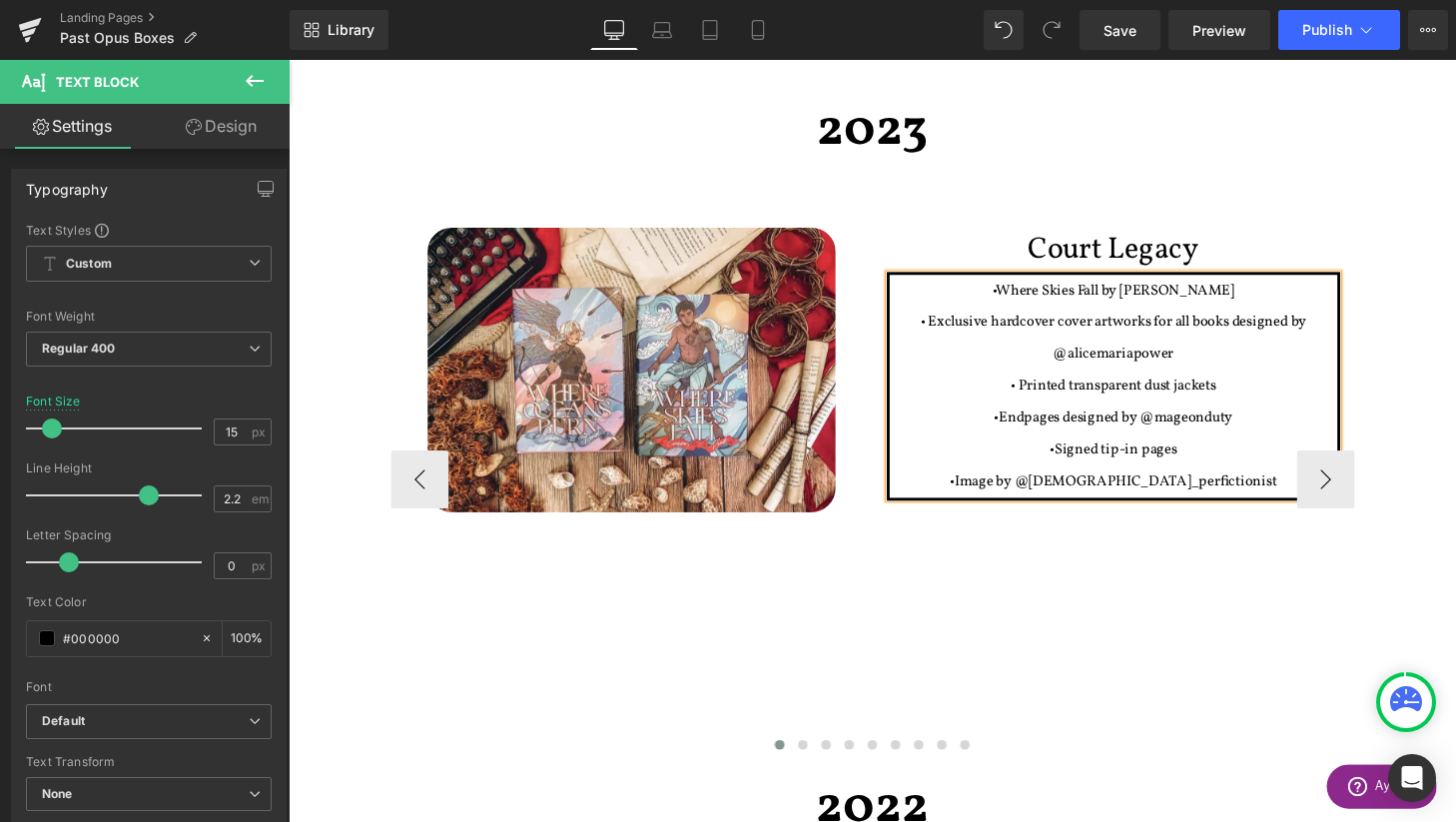 click on "•Signed tip-in pages" at bounding box center (1142, 463) 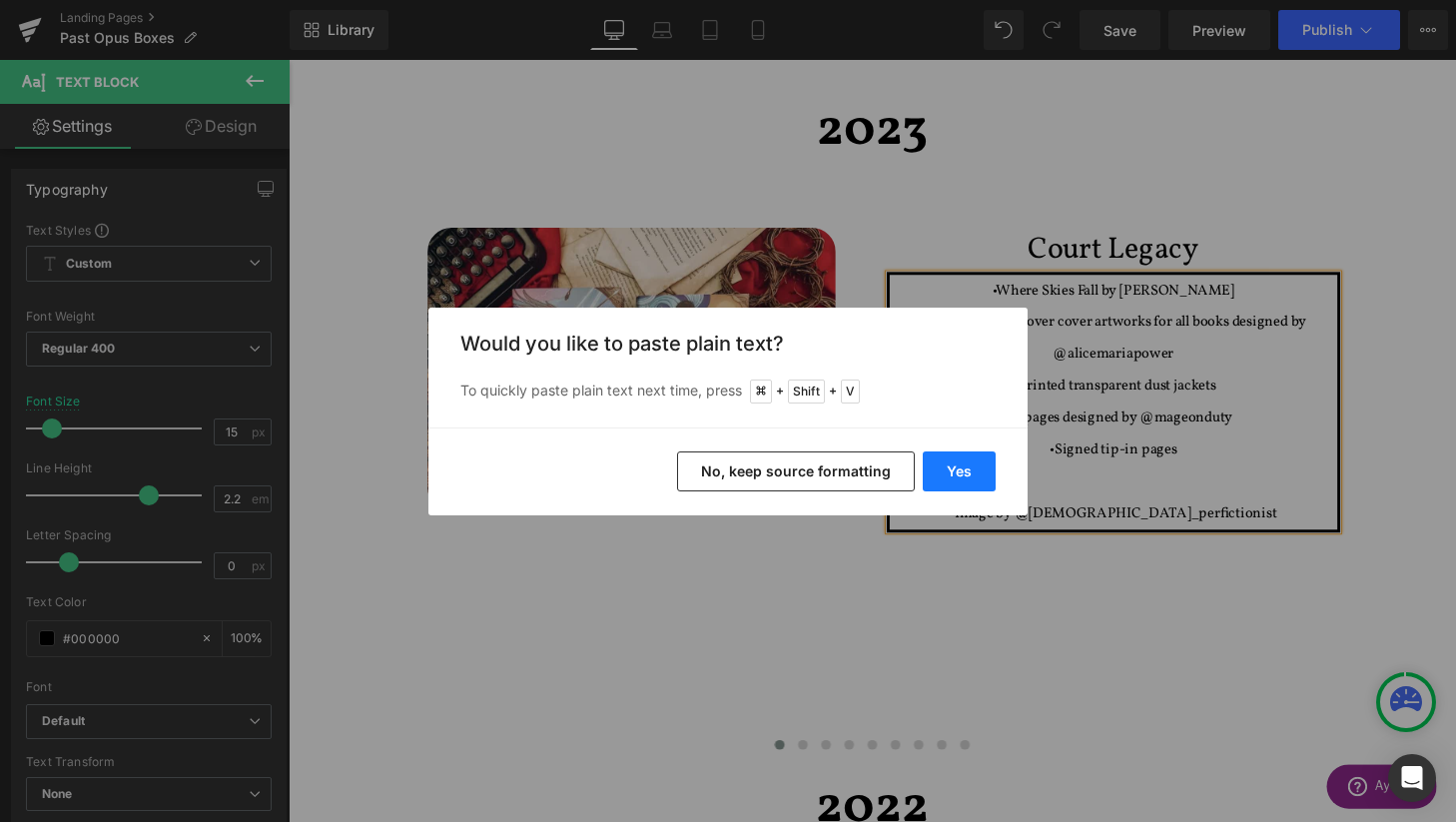 click on "Yes" at bounding box center [959, 471] 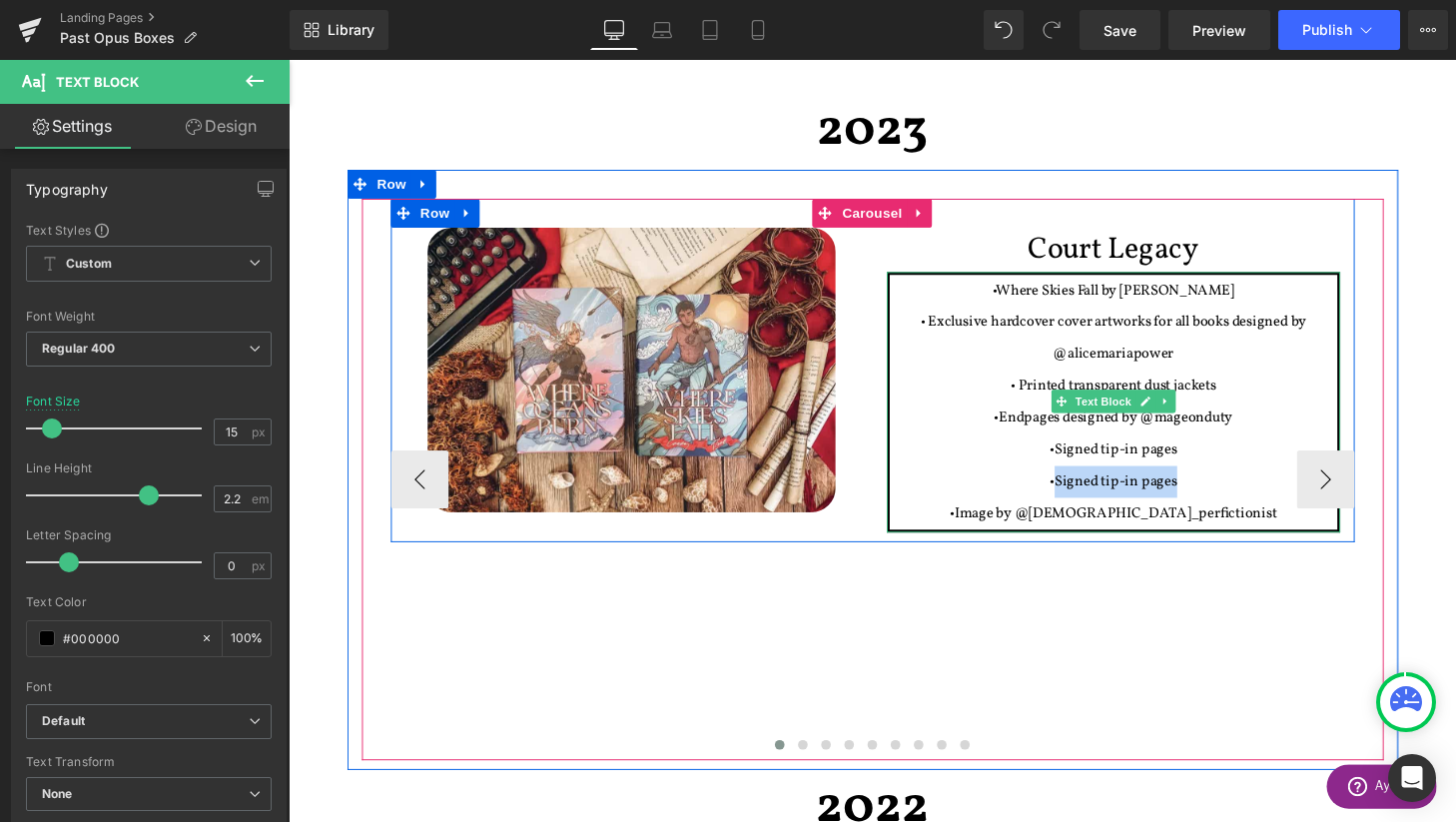 drag, startPoint x: 1221, startPoint y: 492, endPoint x: 1085, endPoint y: 490, distance: 136.0147 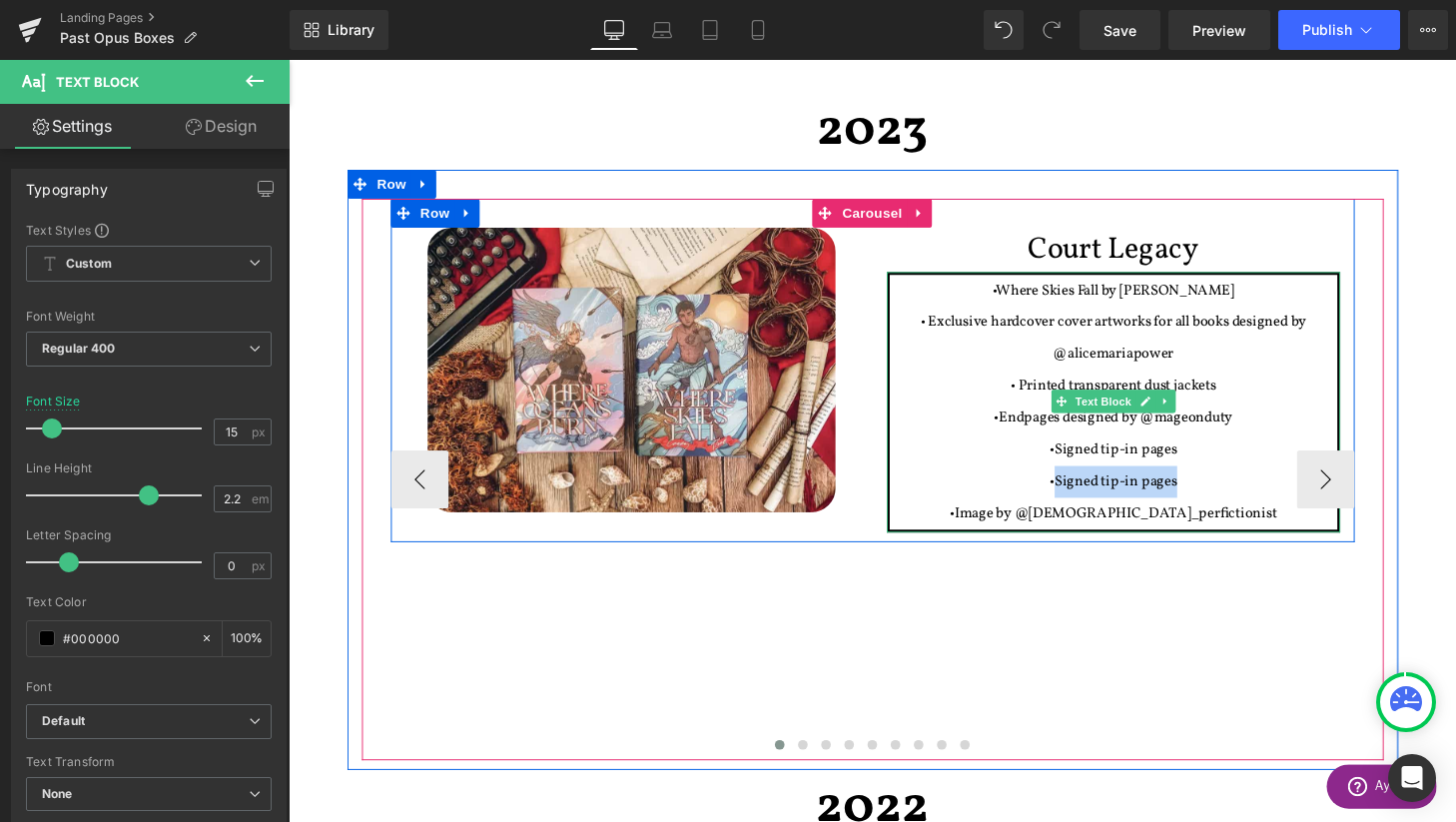 click on "•Signed tip-in pages" at bounding box center (1142, 496) 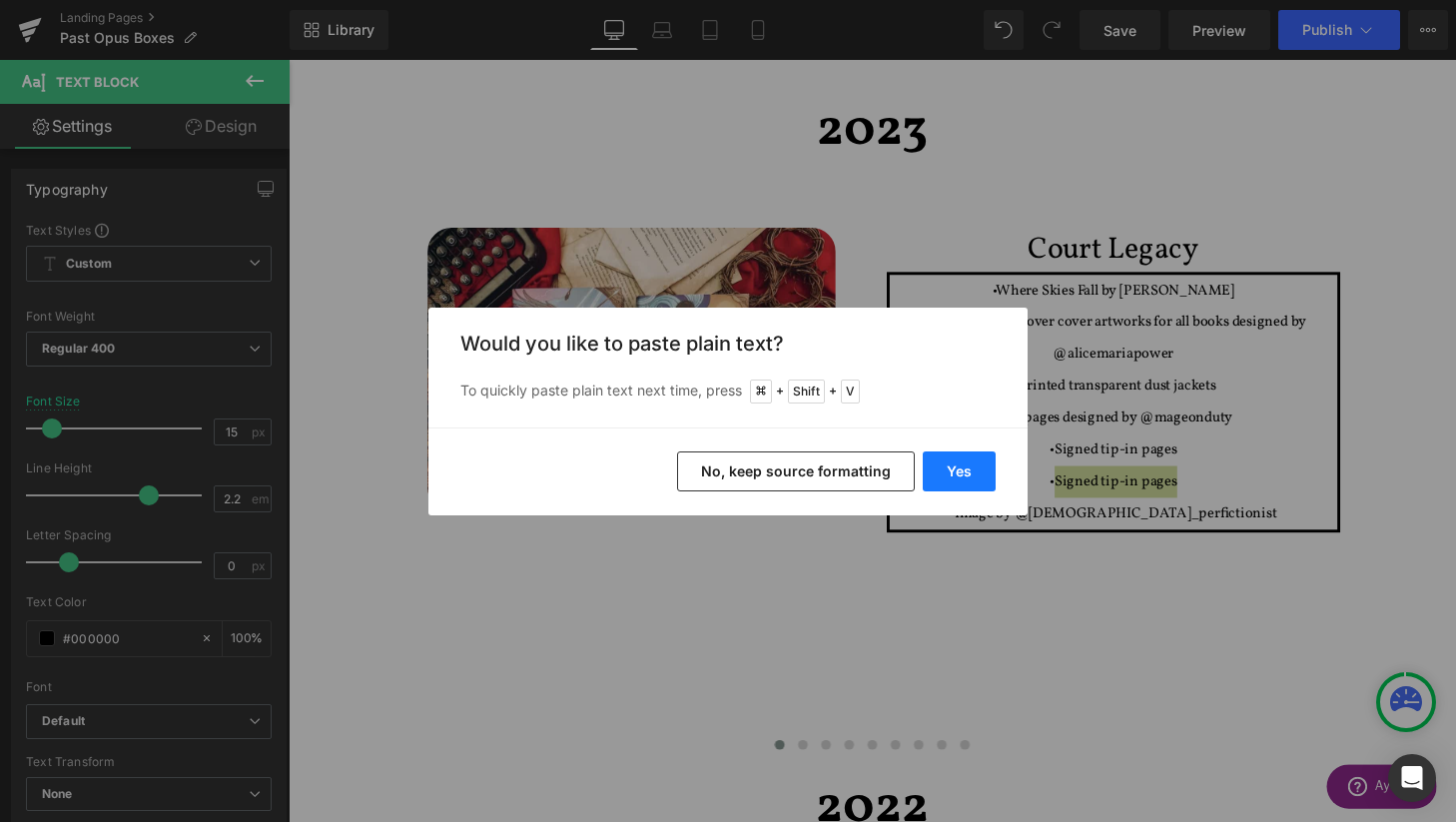click on "Yes" at bounding box center (959, 471) 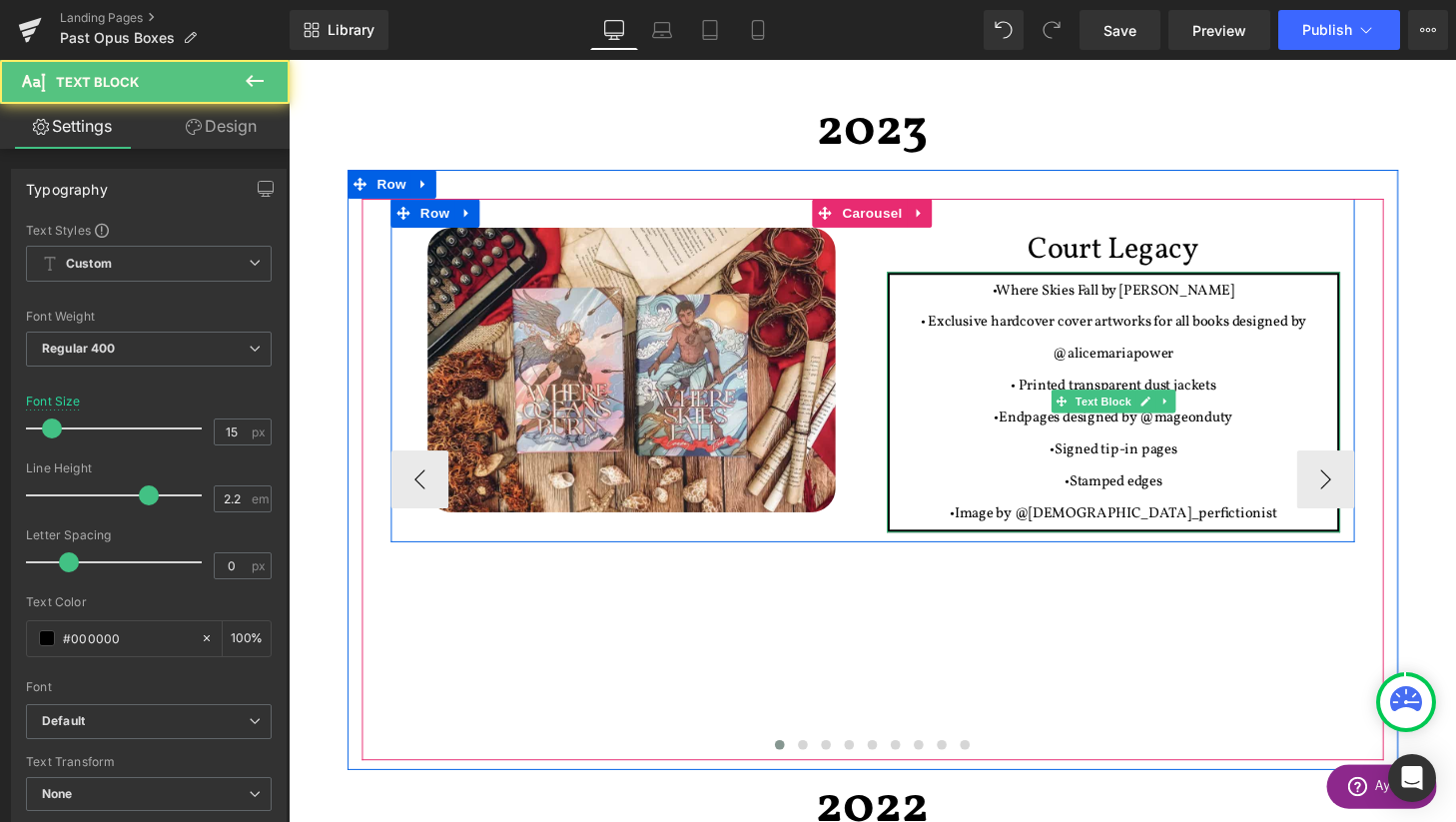 click on "•Where Skies Fall by [PERSON_NAME]" at bounding box center [1142, 299] 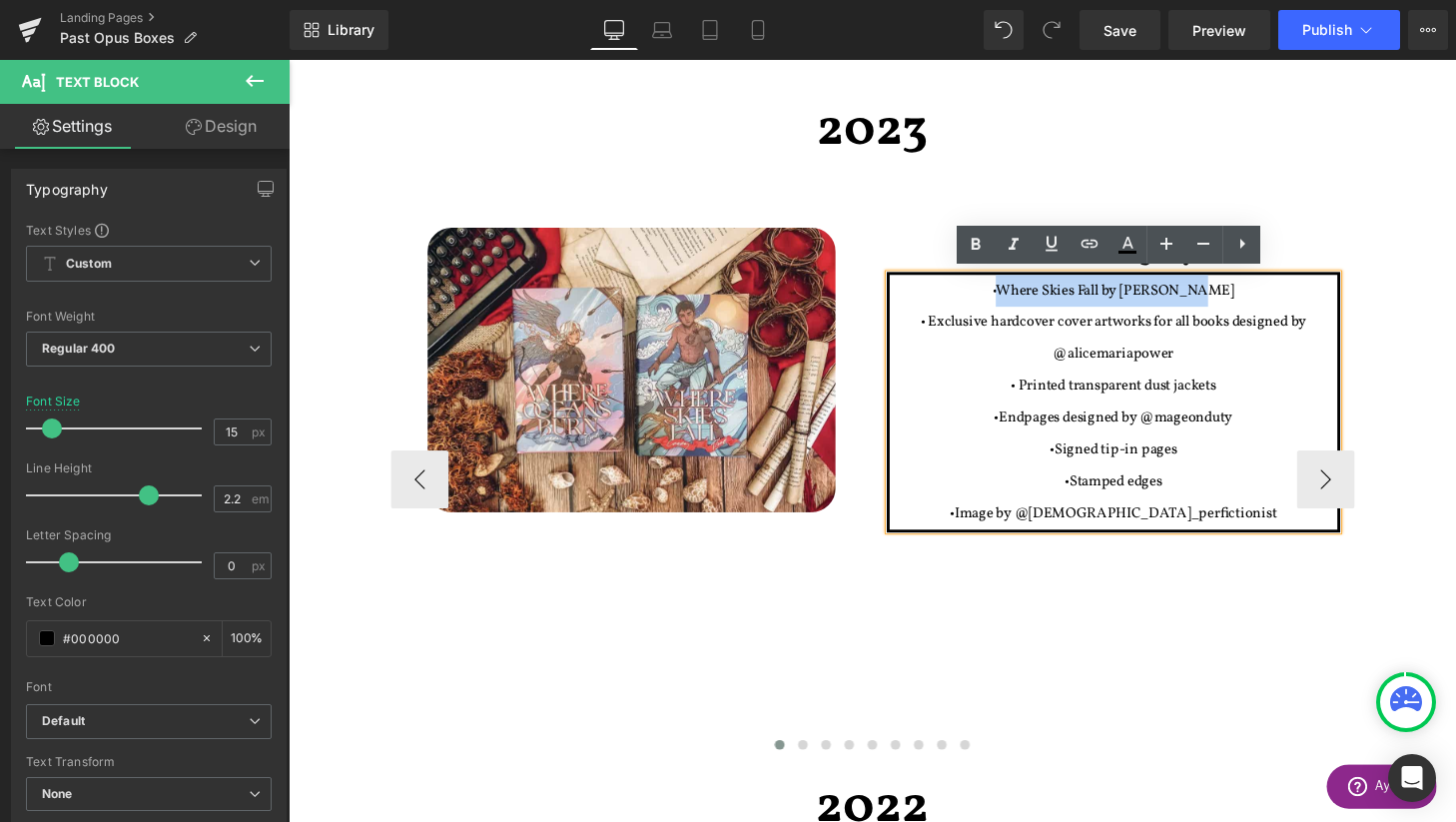 drag, startPoint x: 1258, startPoint y: 302, endPoint x: 1045, endPoint y: 297, distance: 213.05868 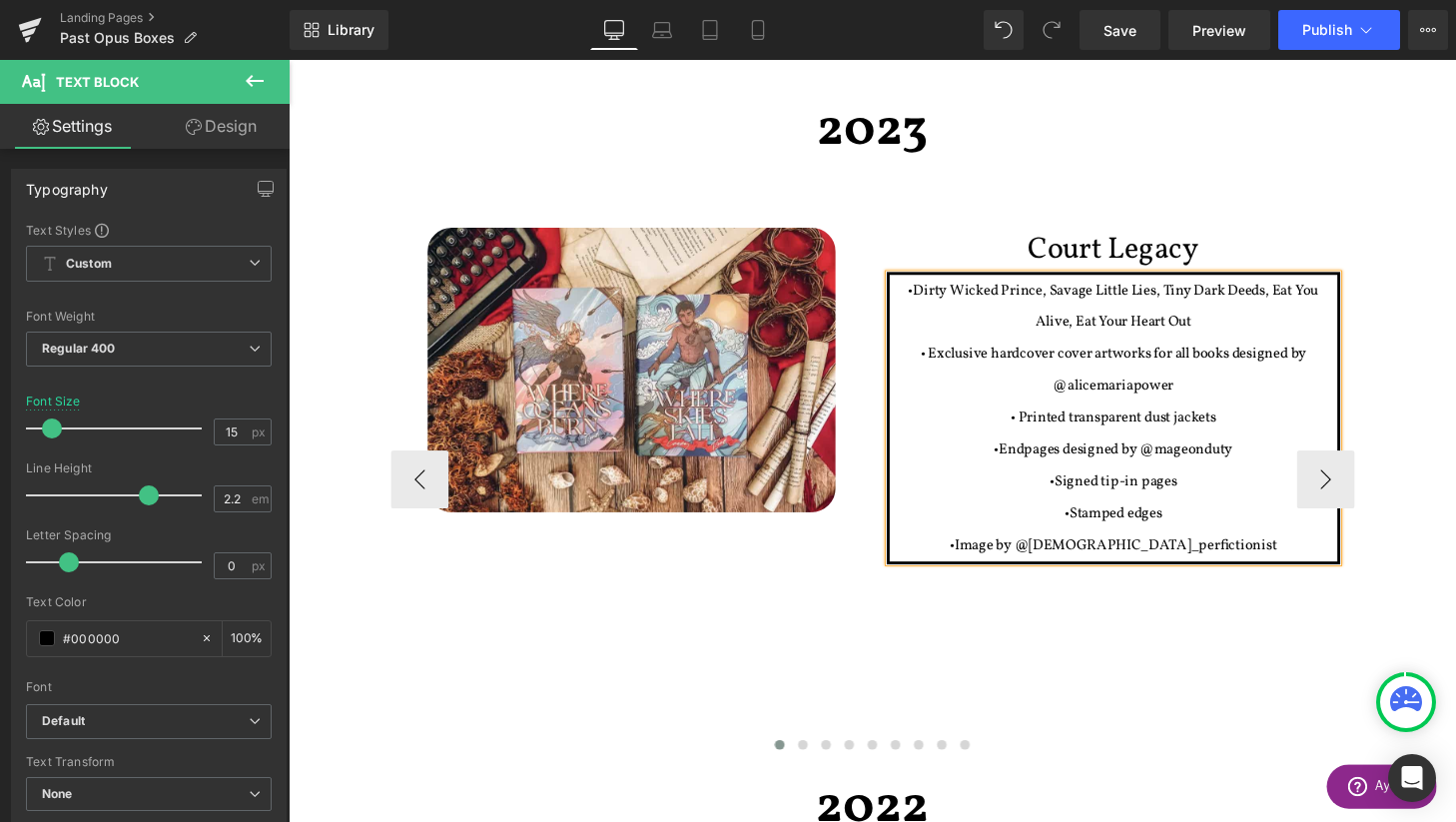 click on "•Dirty Wicked Prince, Savage Little Lies, Tiny Dark Deeds, Eat You Alive, Eat Your Heart Out" at bounding box center (1142, 316) 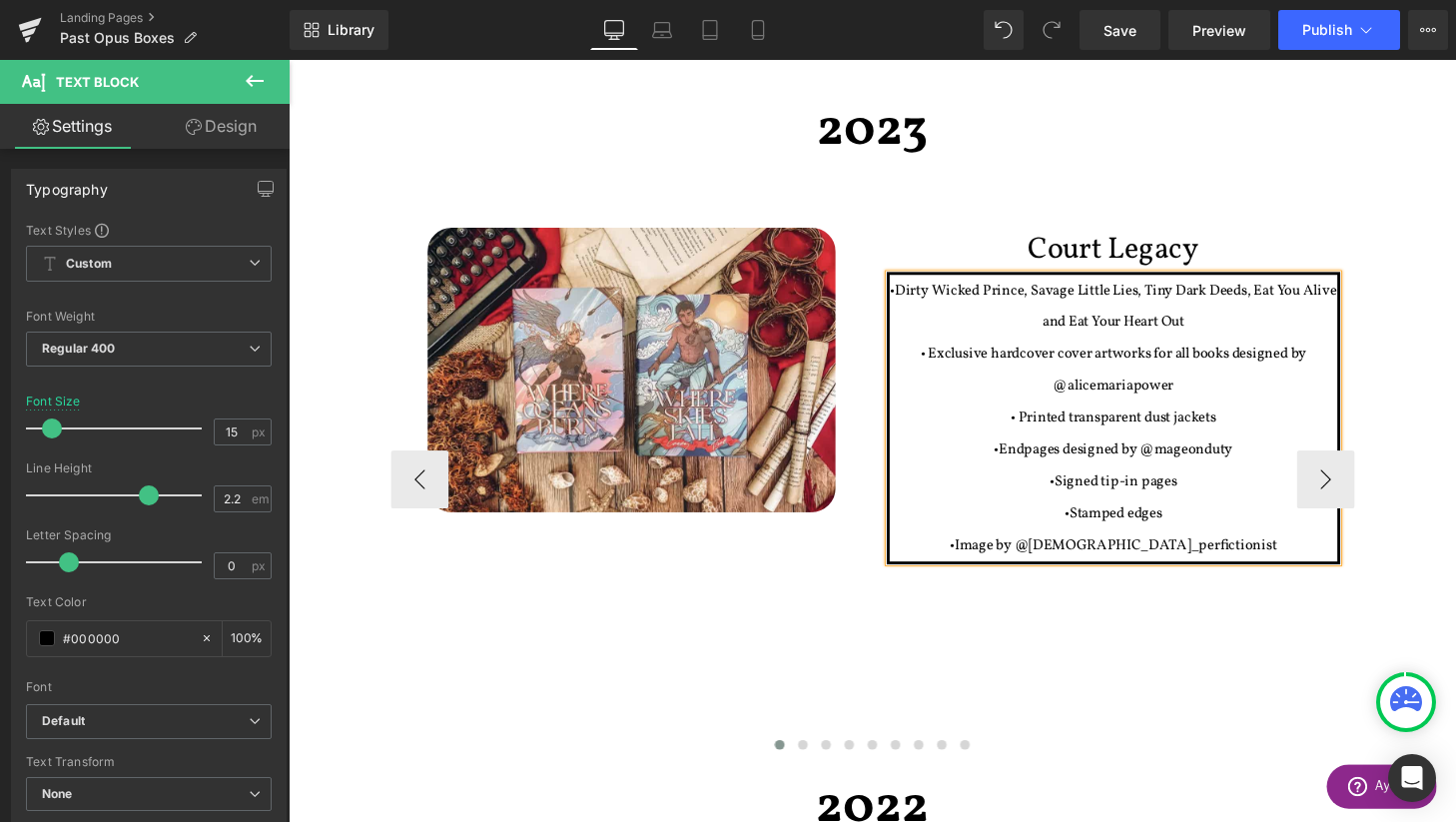 click on "•Dirty Wicked Prince, Savage Little Lies, Tiny Dark Deeds, Eat You Alive and Eat Your Heart Out" at bounding box center [1142, 316] 